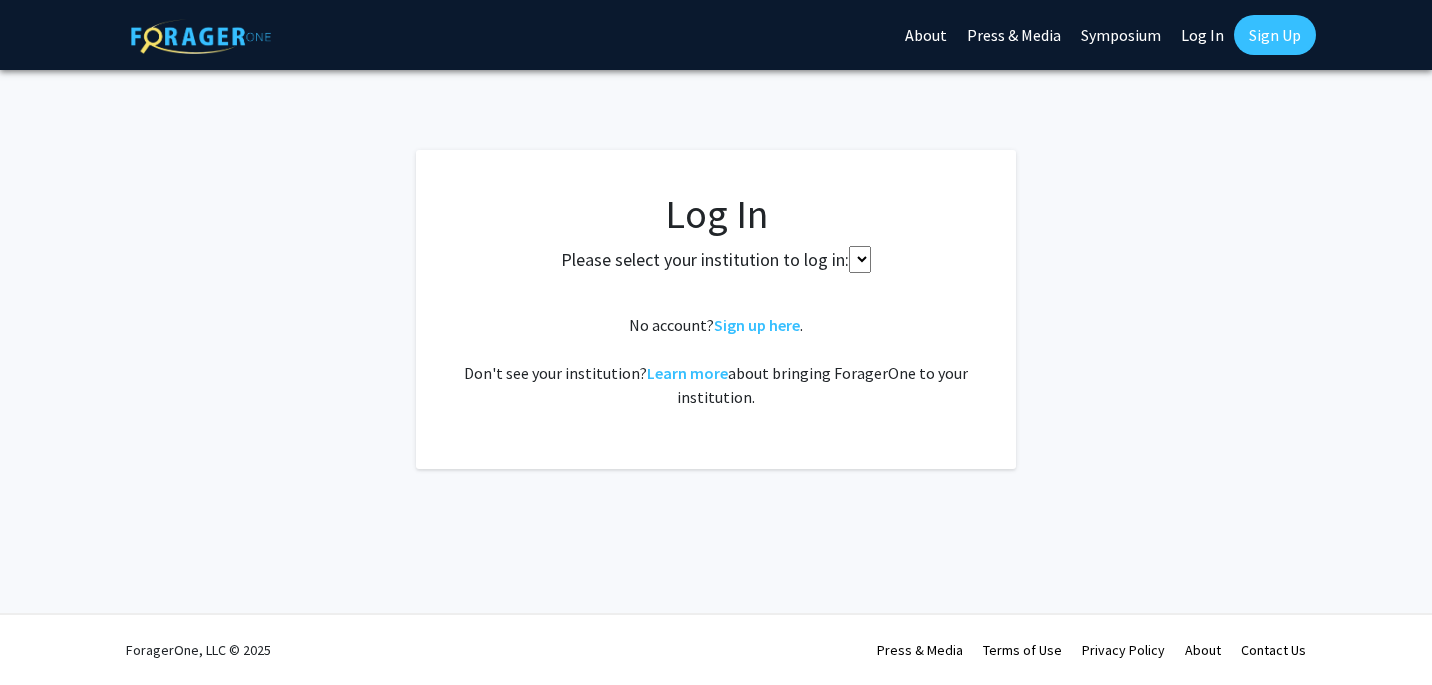 scroll, scrollTop: 0, scrollLeft: 0, axis: both 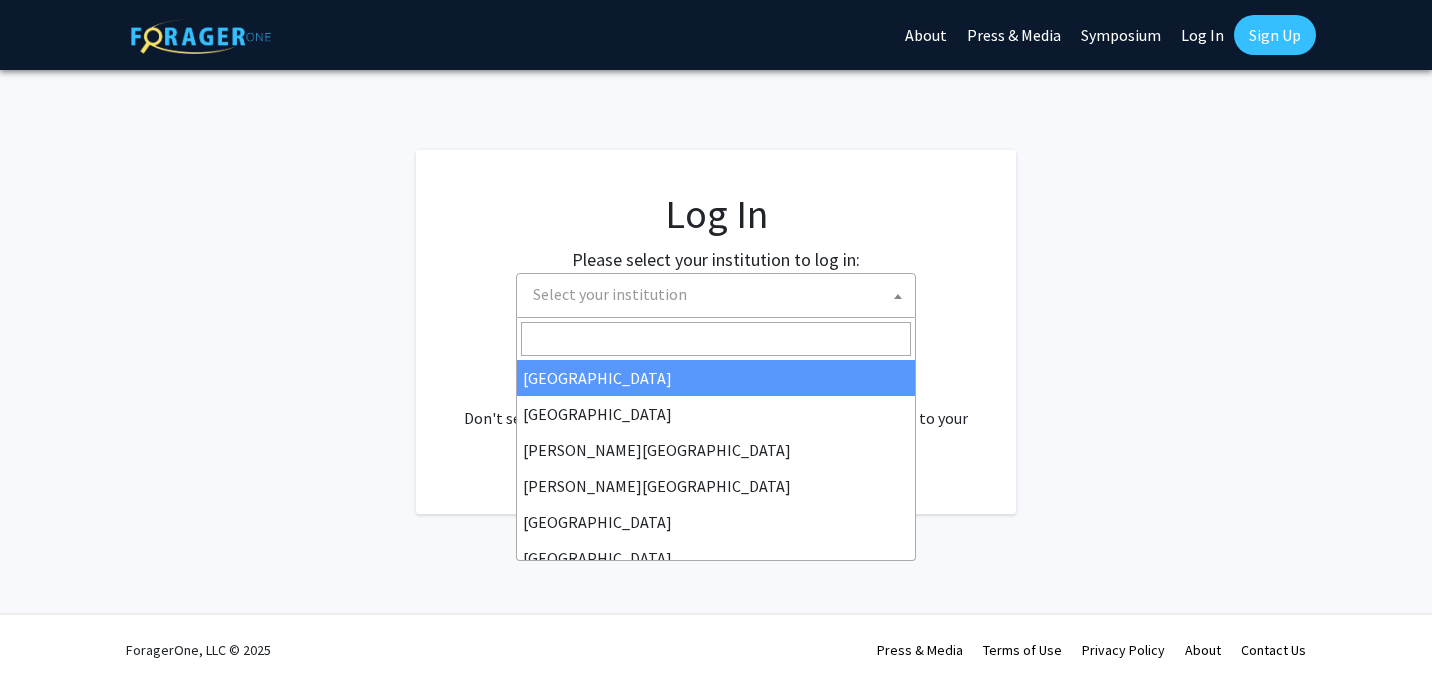 click on "Select your institution" at bounding box center [720, 294] 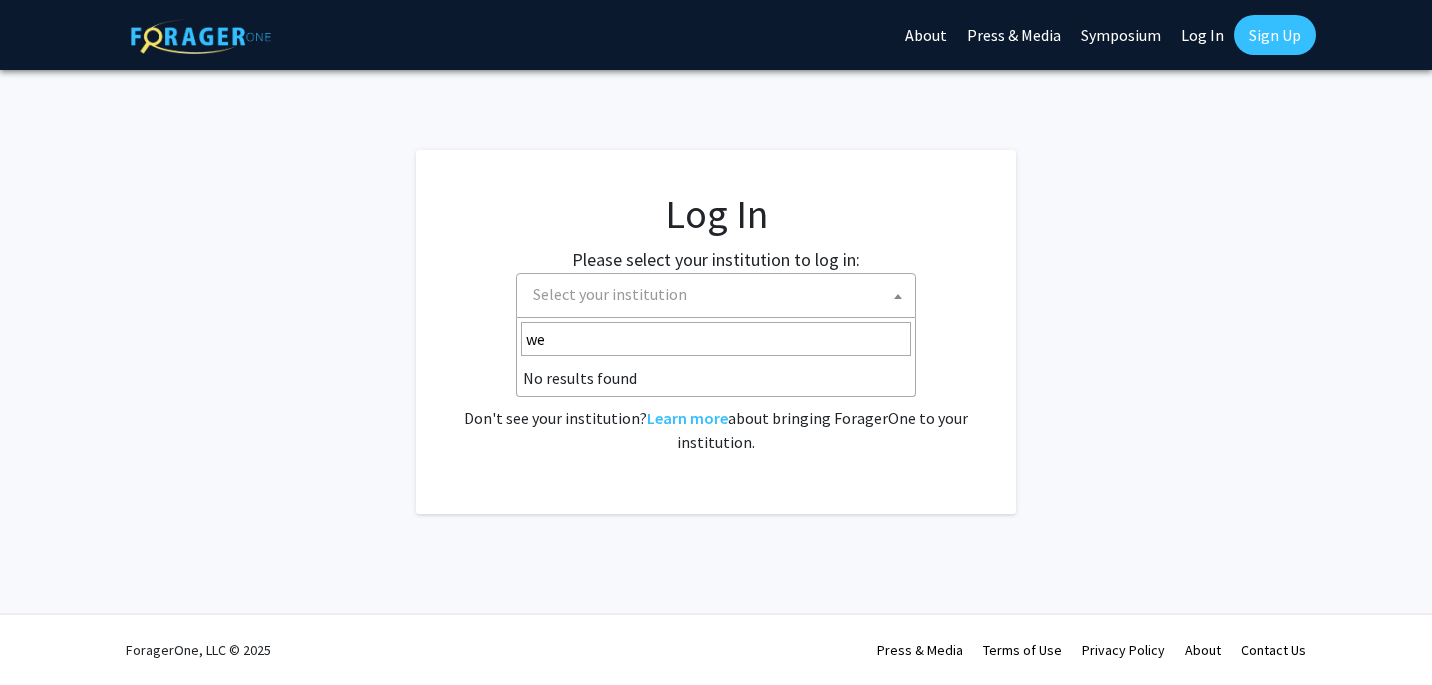 type on "[PERSON_NAME]" 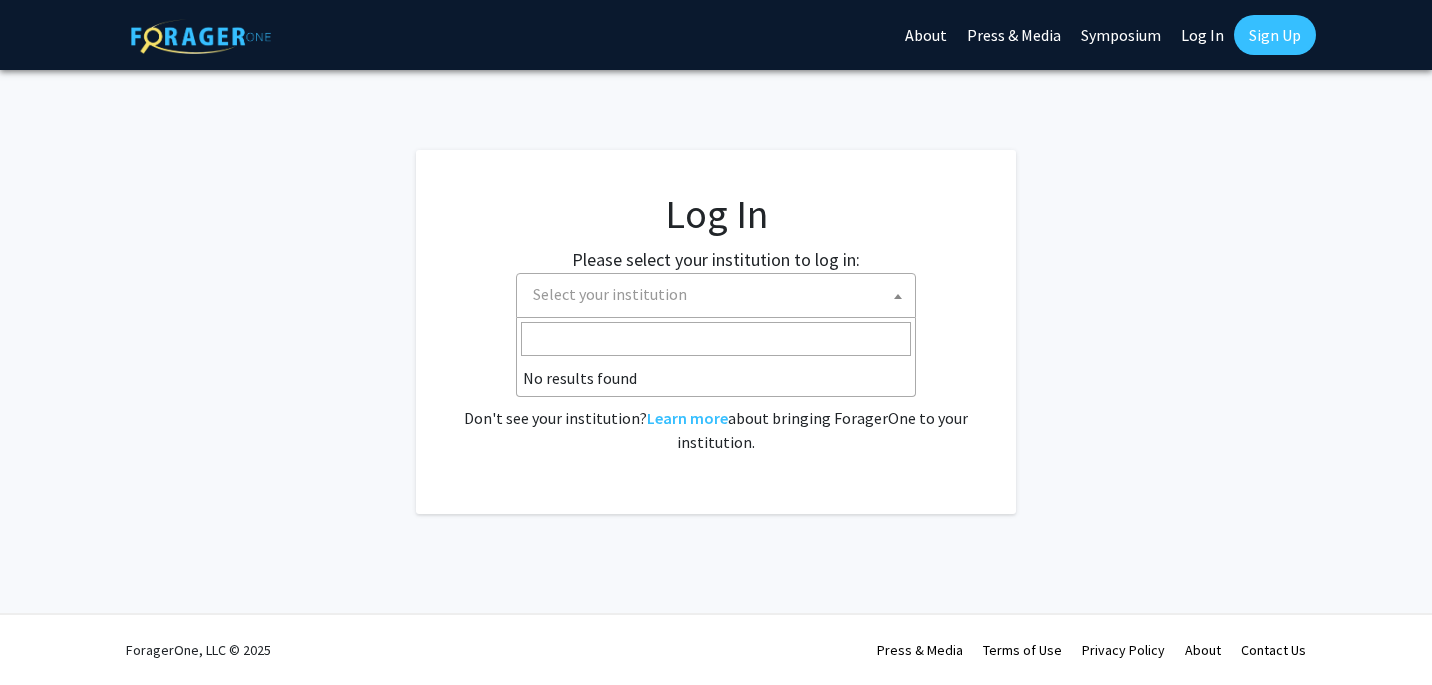 click on "Log In Please select your institution to log in: Baylor University Brandeis University Christopher Newport University Clark Atlanta University Drexel University East Carolina University Eastern Michigan University Emory University Grand Valley State University Harvard University and Affiliated Hospitals High Point University Johns Hopkins University Kansas State University Morehouse College Morehouse School of Medicine Morgan State University Northern Illinois University Spelman College Thomas Jefferson University University of Georgia University of Hawaiʻi at Mānoa University of Kentucky University of Maryland University of Missouri Wayne State University Select your institution  No account?  Sign up here .   Don't see your institution?  Learn more  about bringing ForagerOne to your institution." 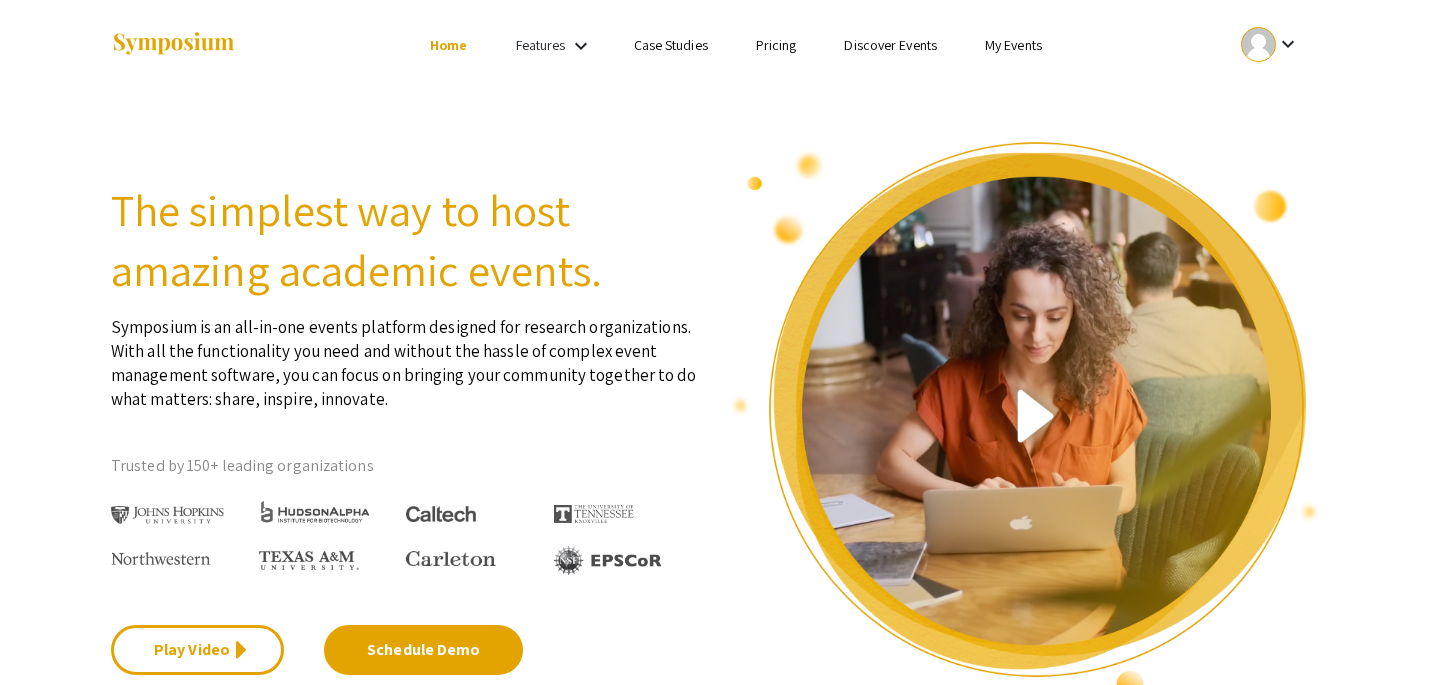 scroll, scrollTop: 0, scrollLeft: 0, axis: both 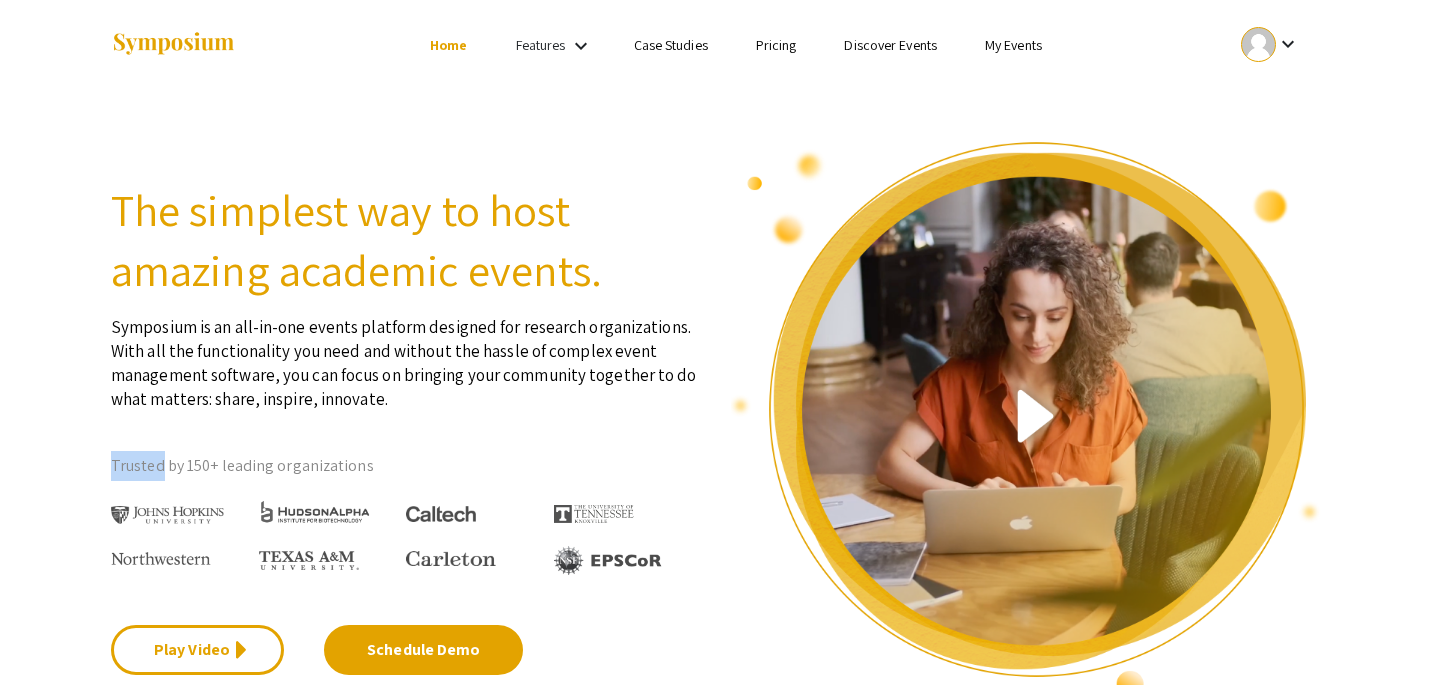 click on "My Events" at bounding box center (1013, 45) 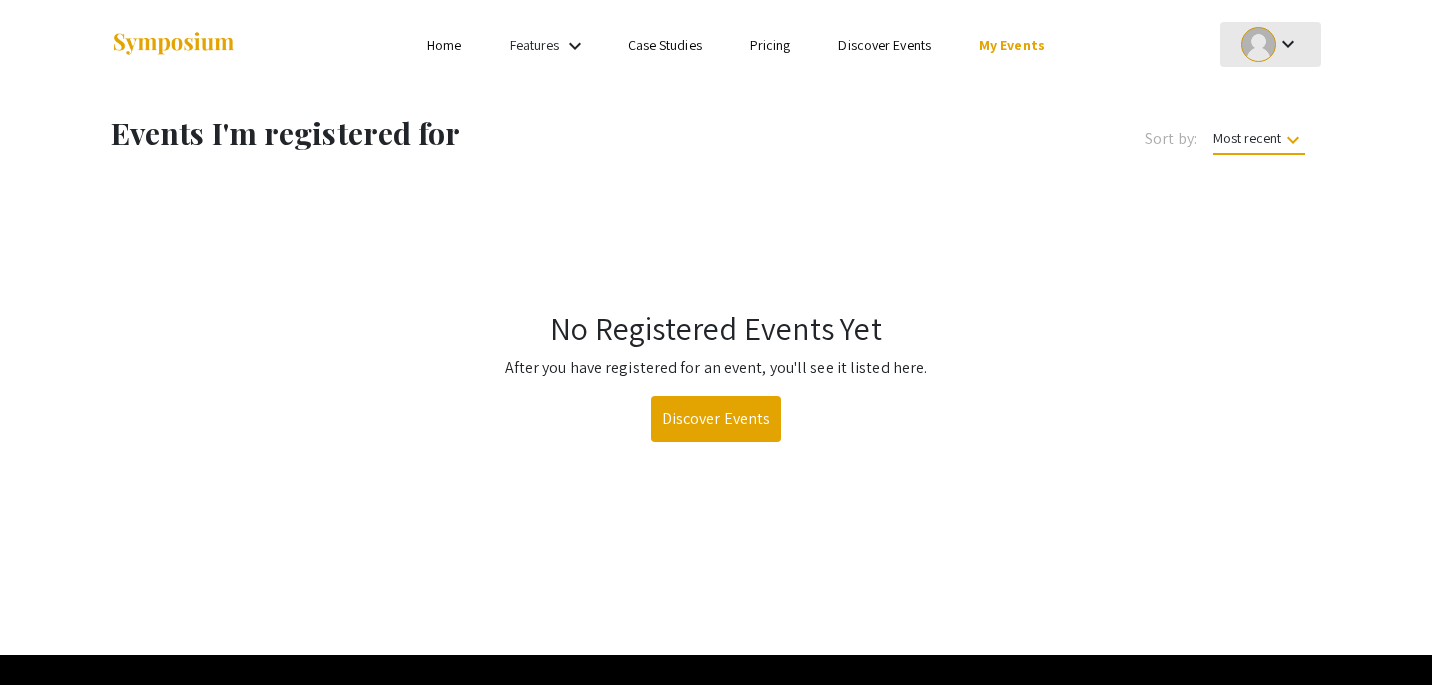 click at bounding box center [1258, 44] 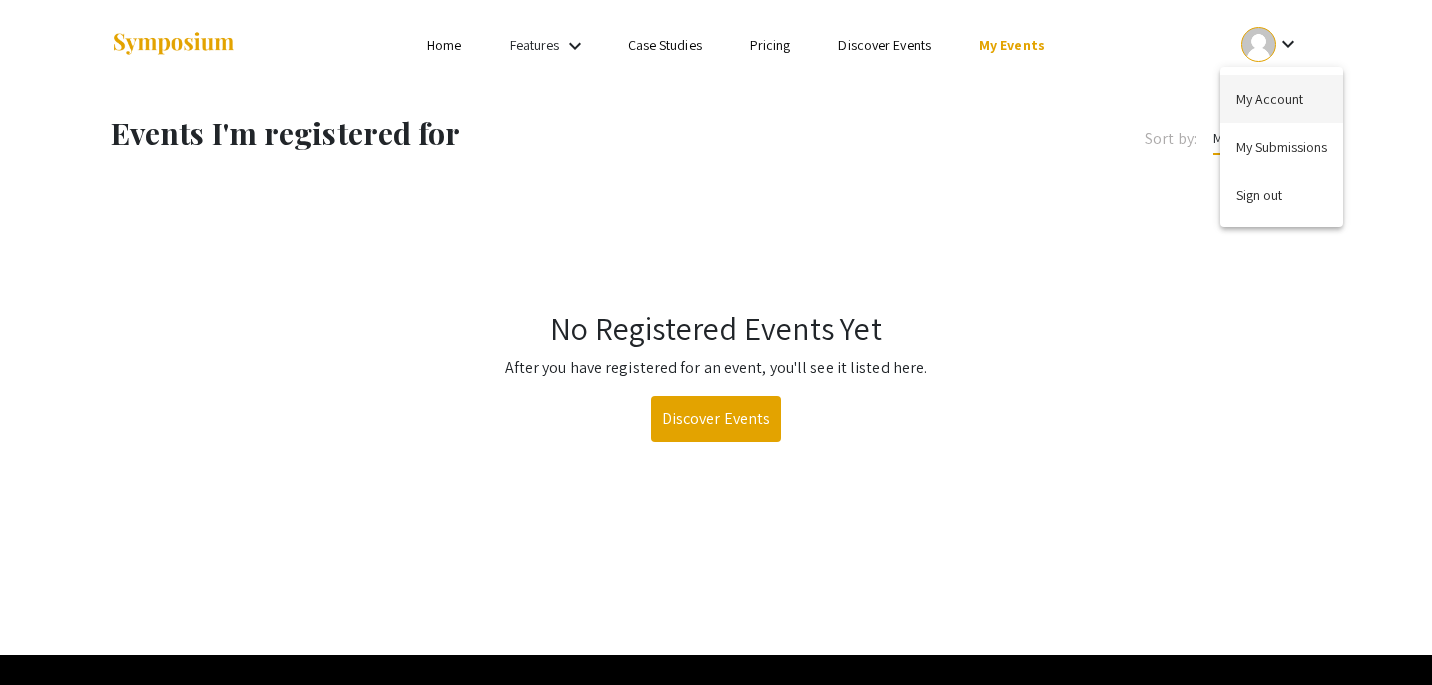 click on "My Account" at bounding box center (1281, 99) 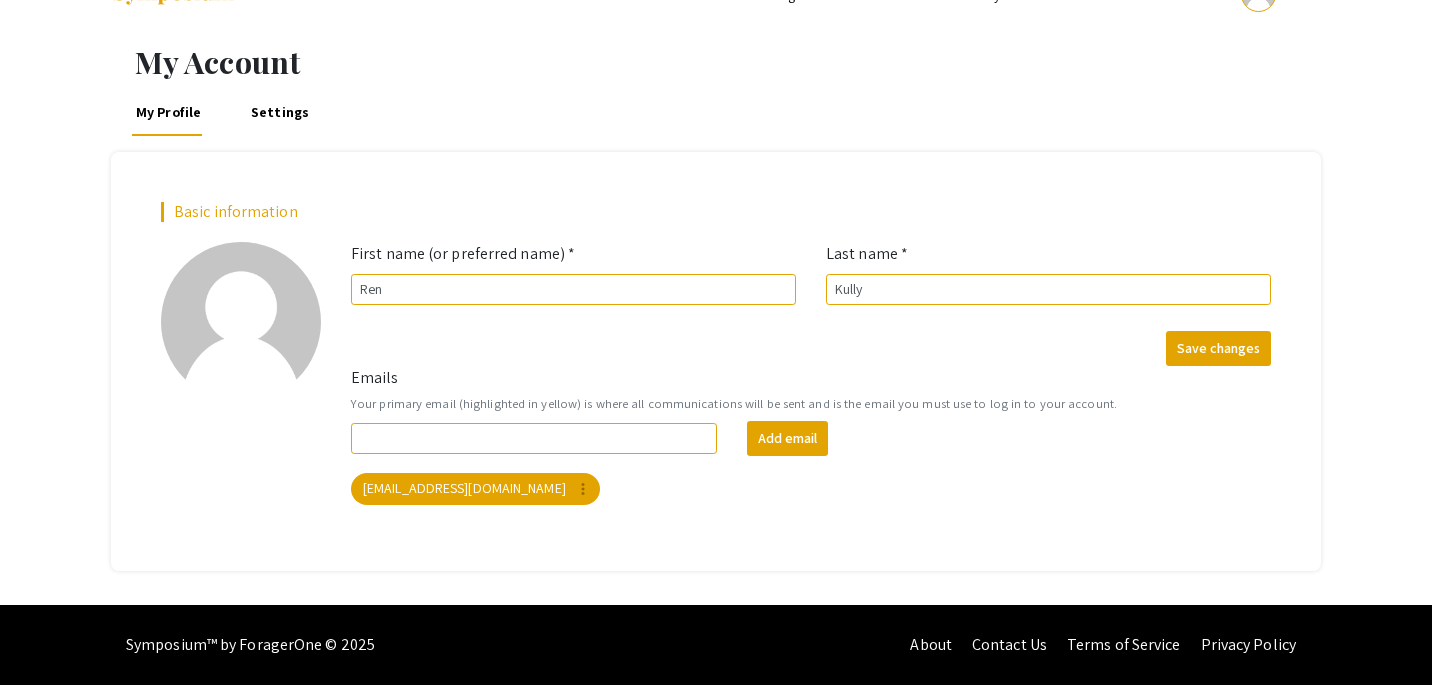 scroll, scrollTop: 0, scrollLeft: 0, axis: both 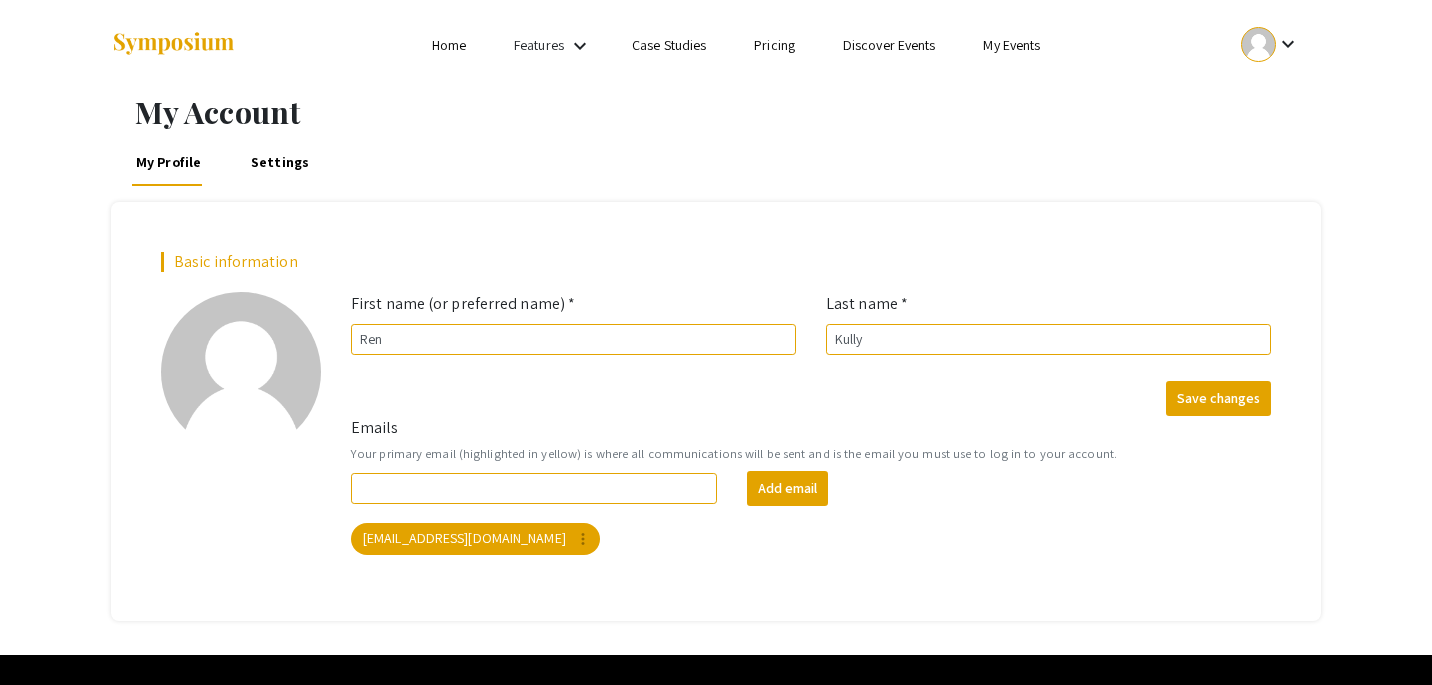 click on "My Events" at bounding box center (1011, 45) 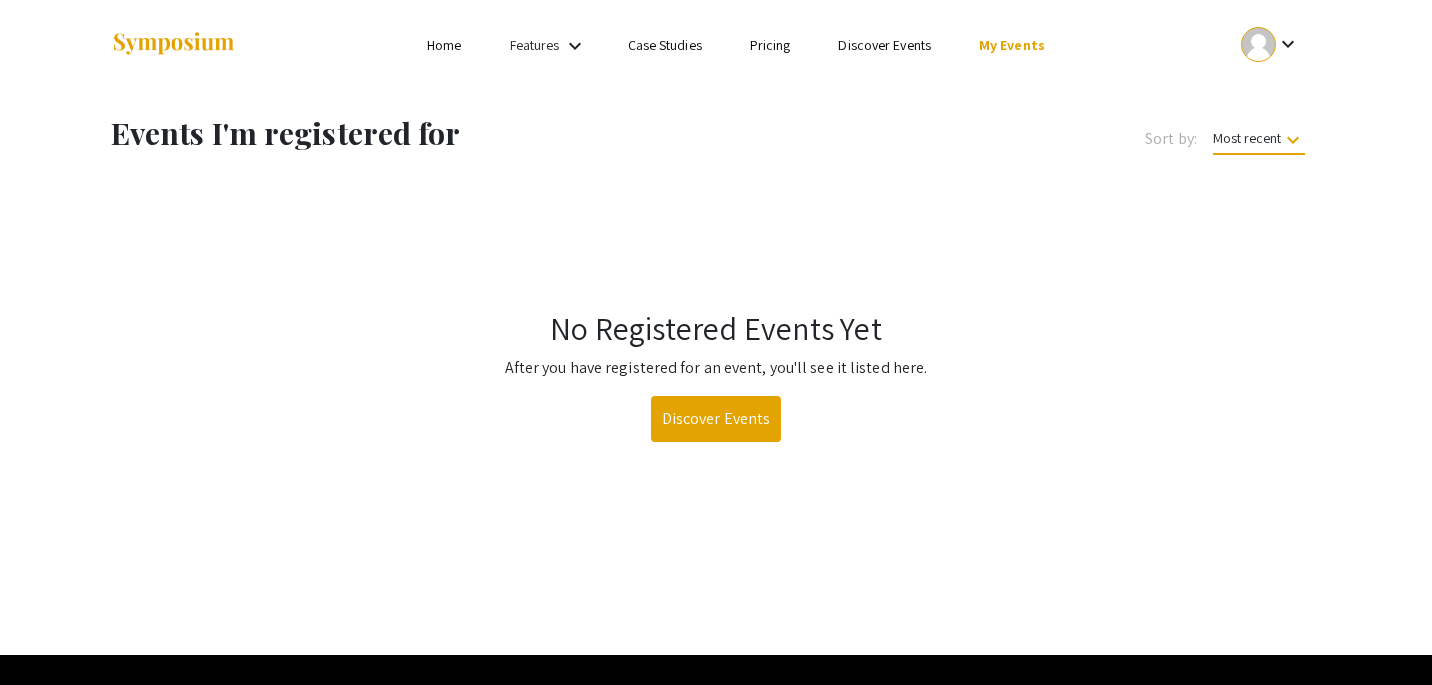 click on "Features" at bounding box center [535, 45] 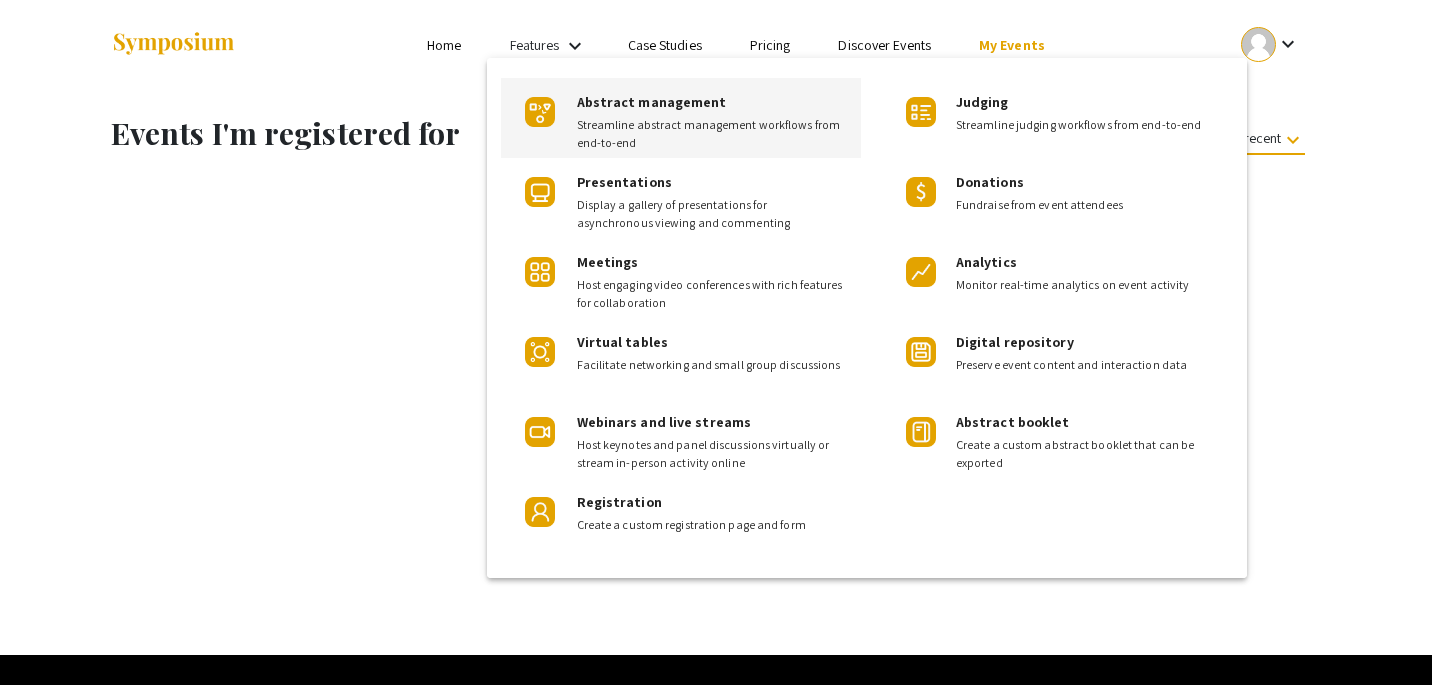 click on "Abstract management" at bounding box center [652, 102] 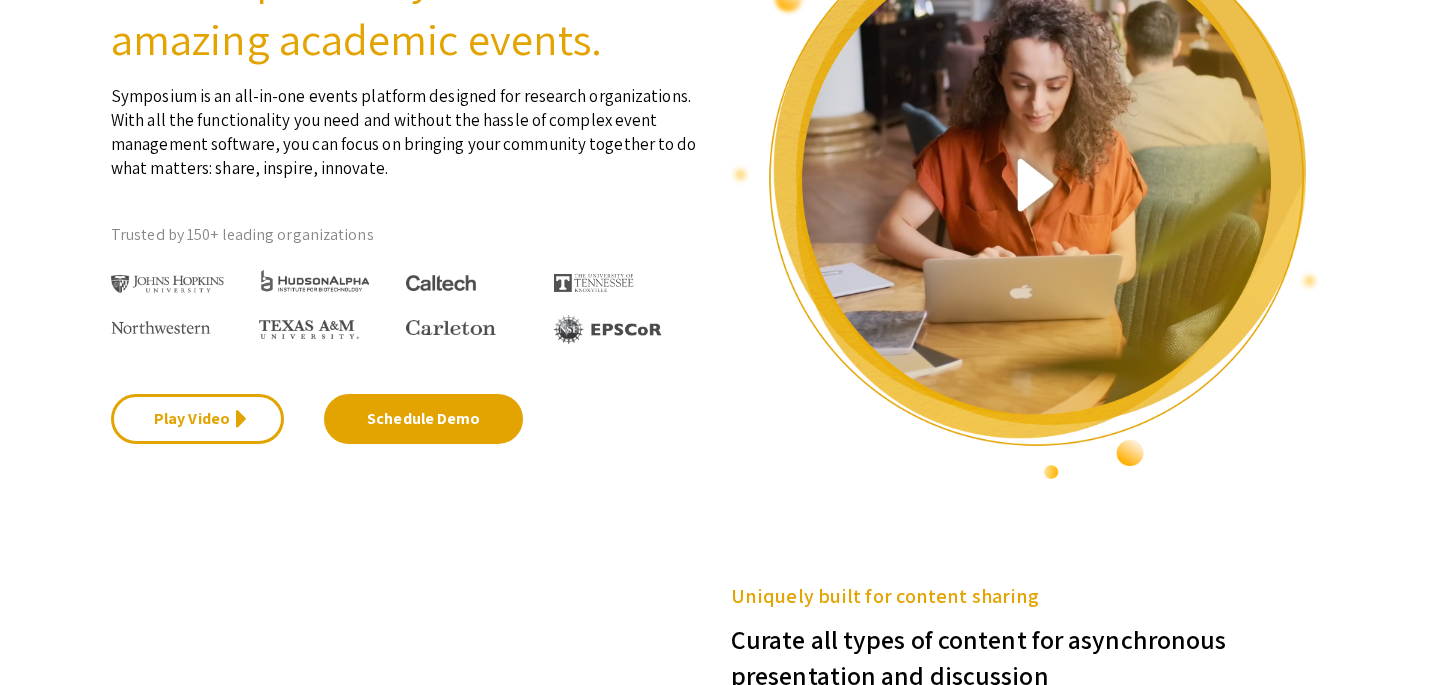 scroll, scrollTop: 0, scrollLeft: 0, axis: both 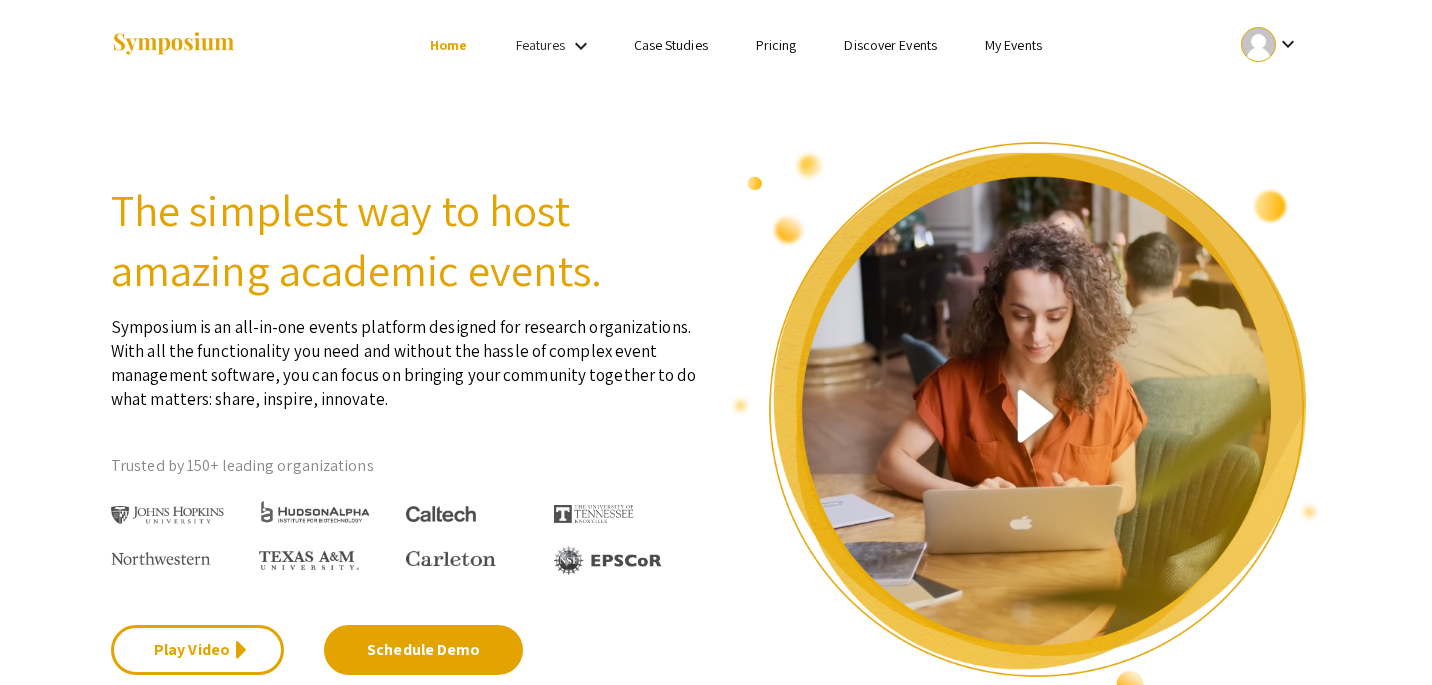 click on "Home" at bounding box center (448, 45) 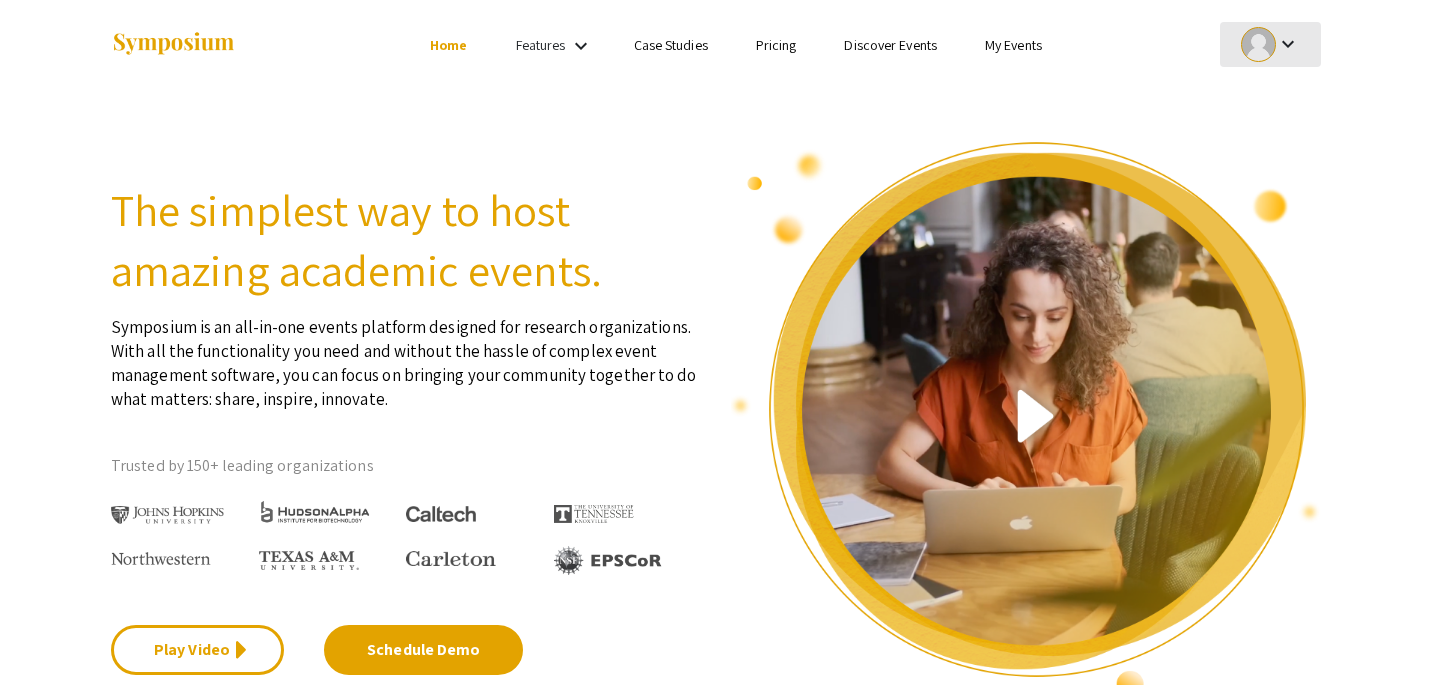 click at bounding box center (1258, 44) 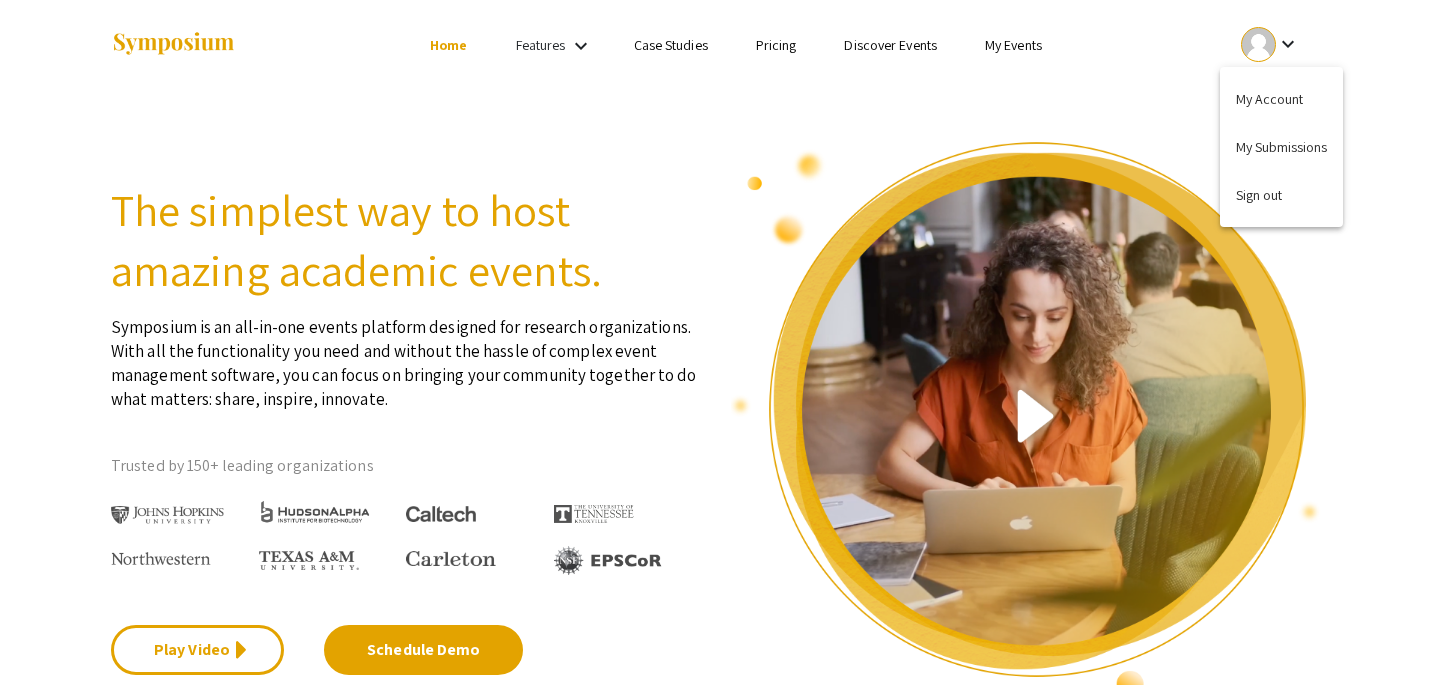 click at bounding box center (716, 342) 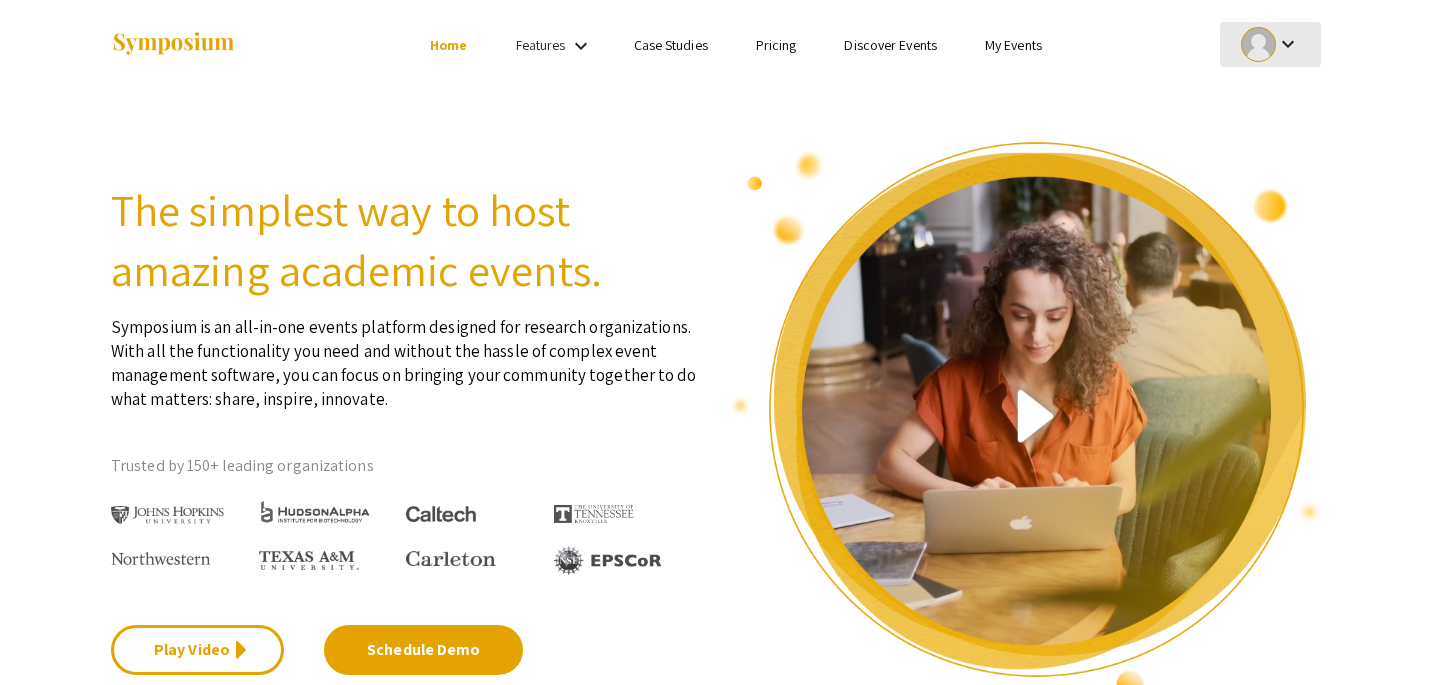 click at bounding box center [1258, 44] 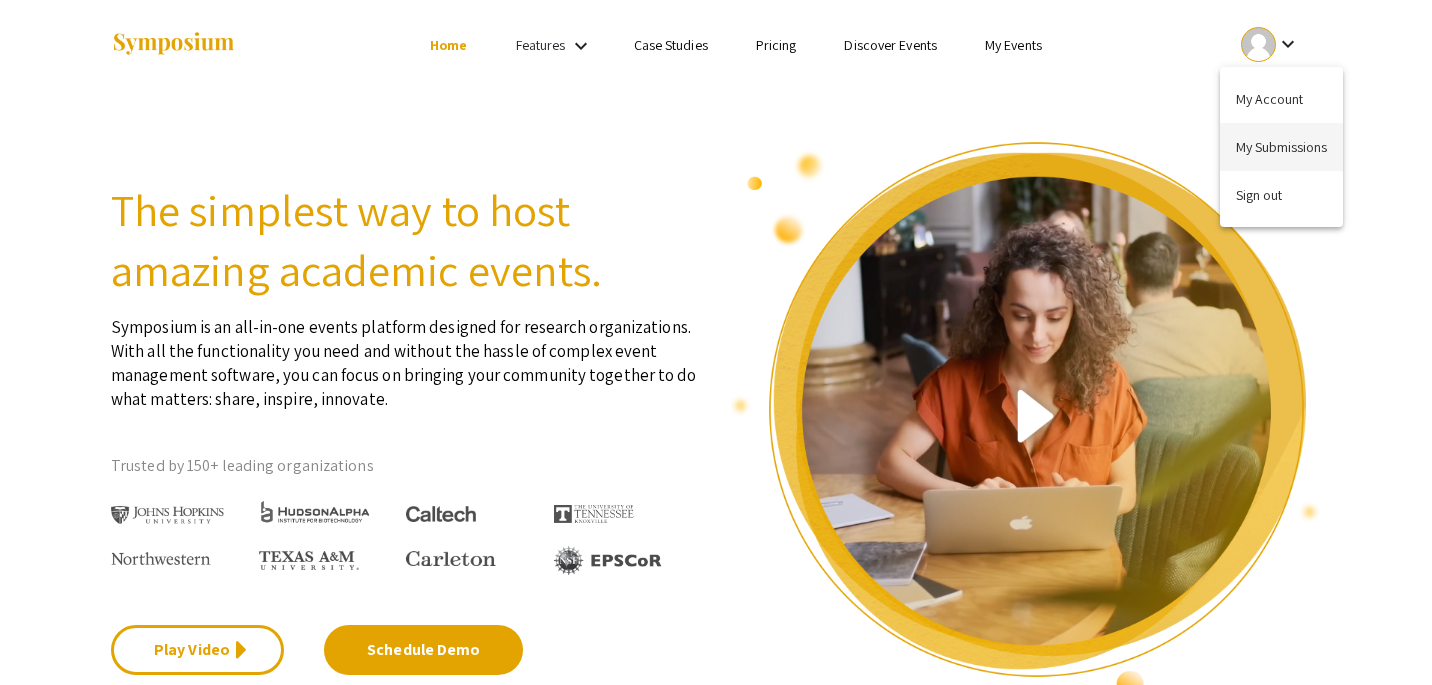 click on "My Submissions" at bounding box center [1281, 147] 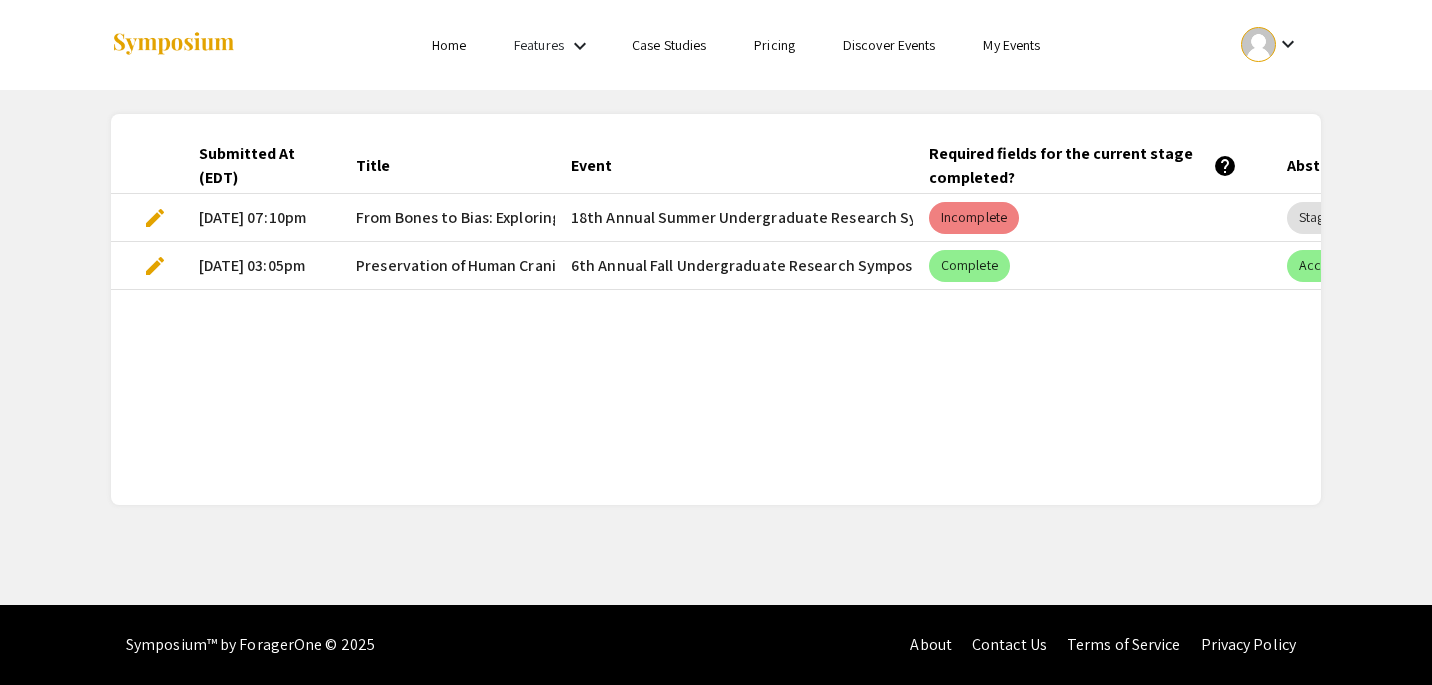 click on "edit" at bounding box center [155, 218] 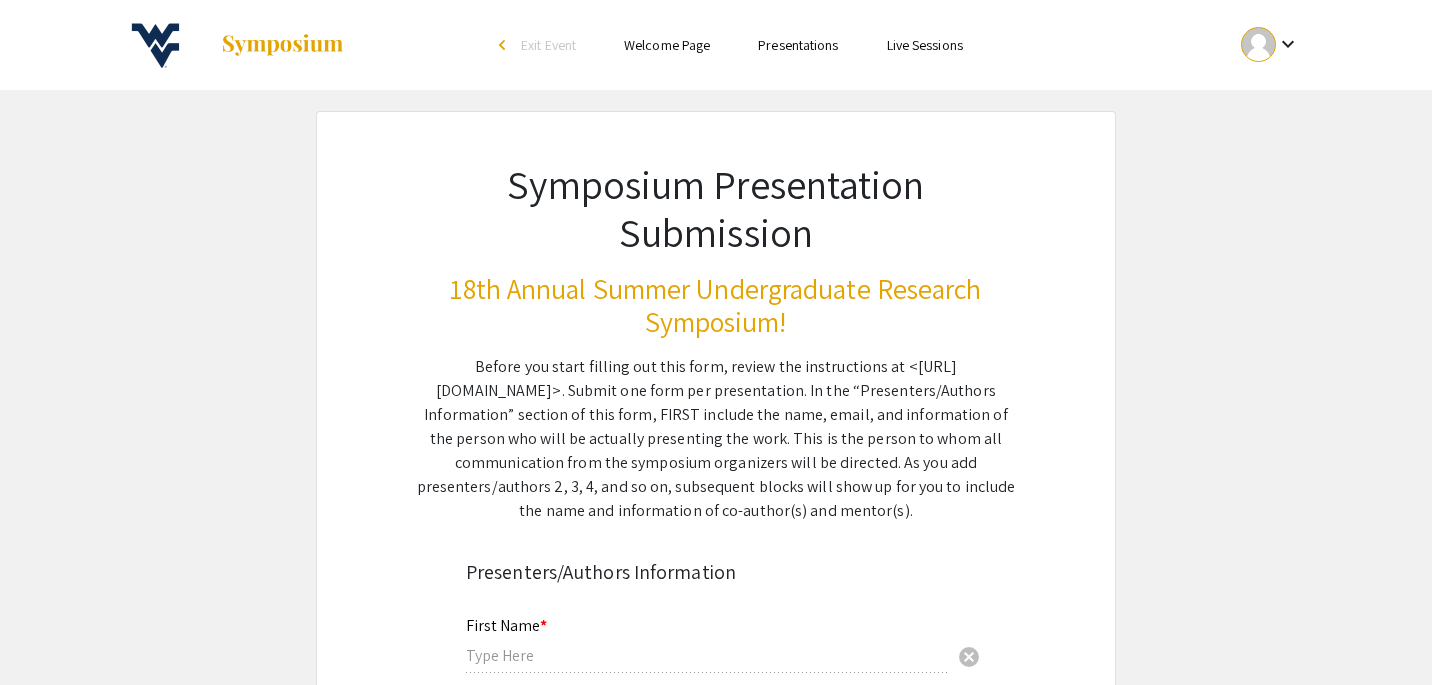 type on "Ren" 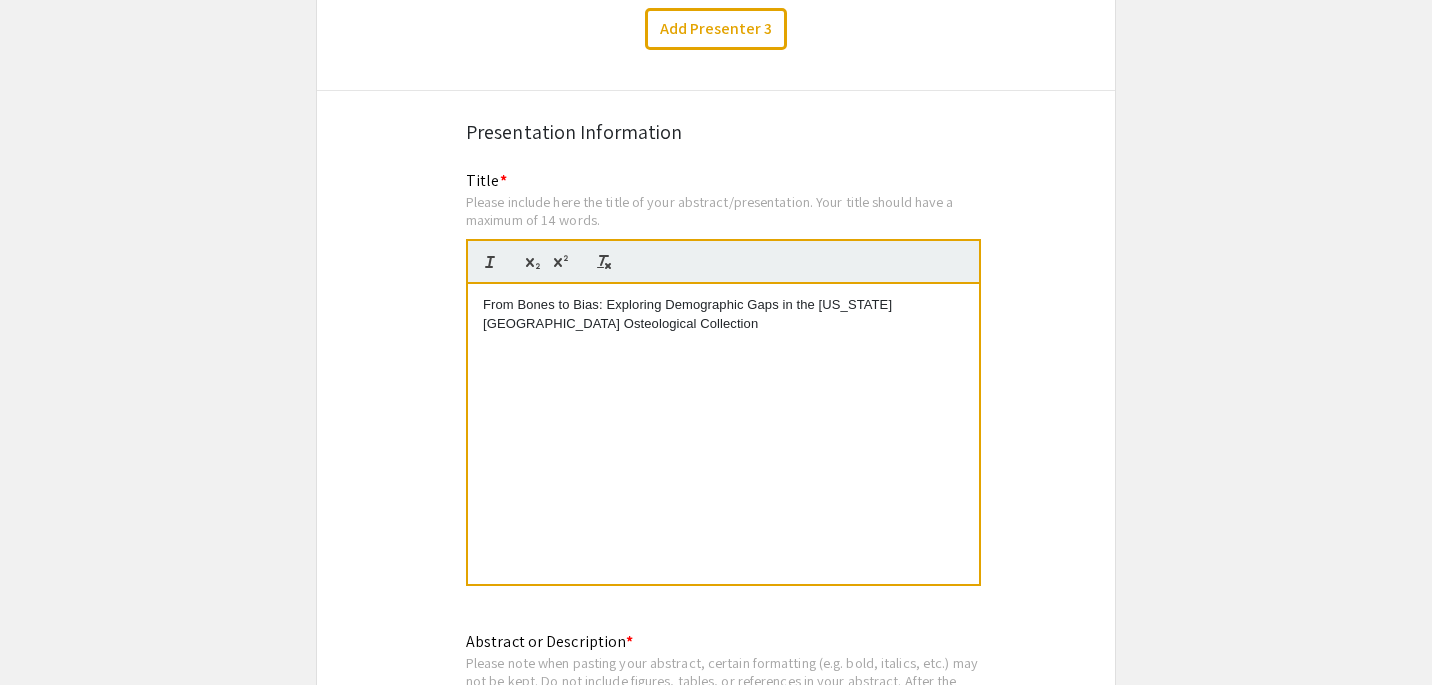 scroll, scrollTop: 2676, scrollLeft: 0, axis: vertical 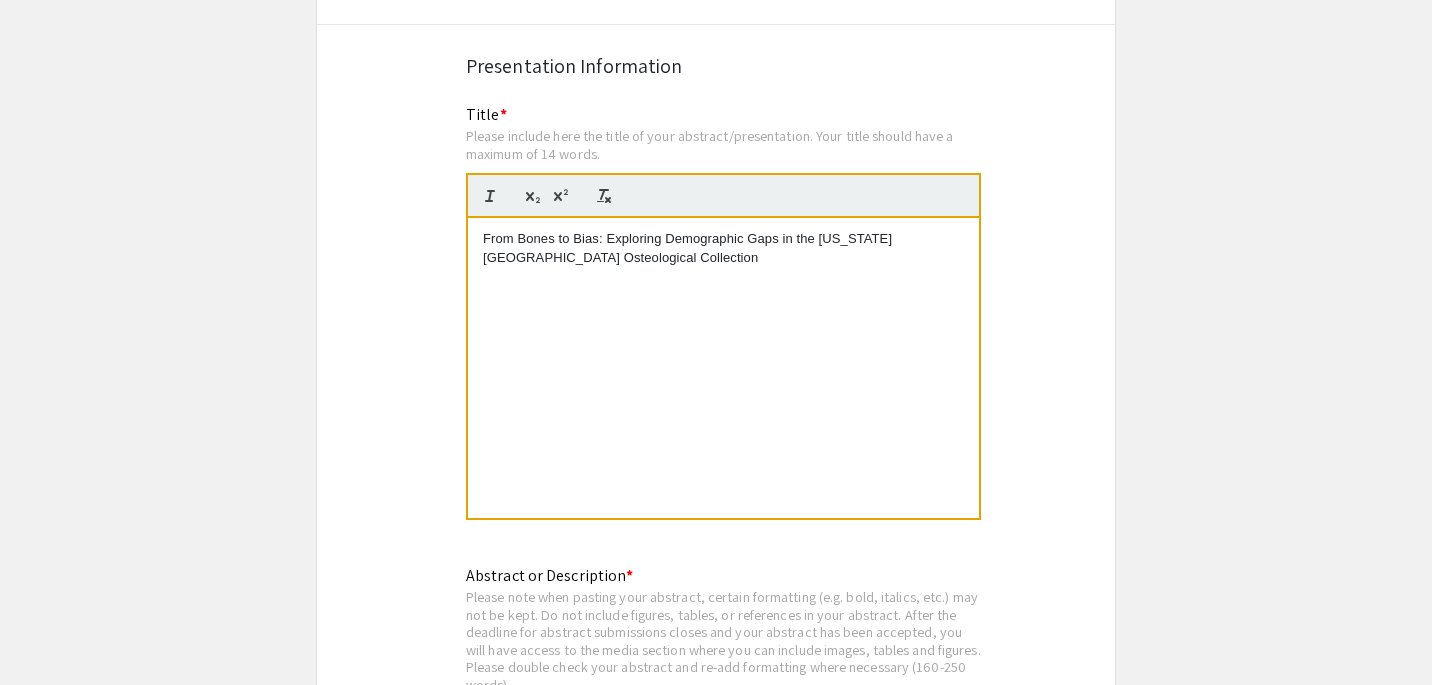 drag, startPoint x: 649, startPoint y: 276, endPoint x: 392, endPoint y: 218, distance: 263.46347 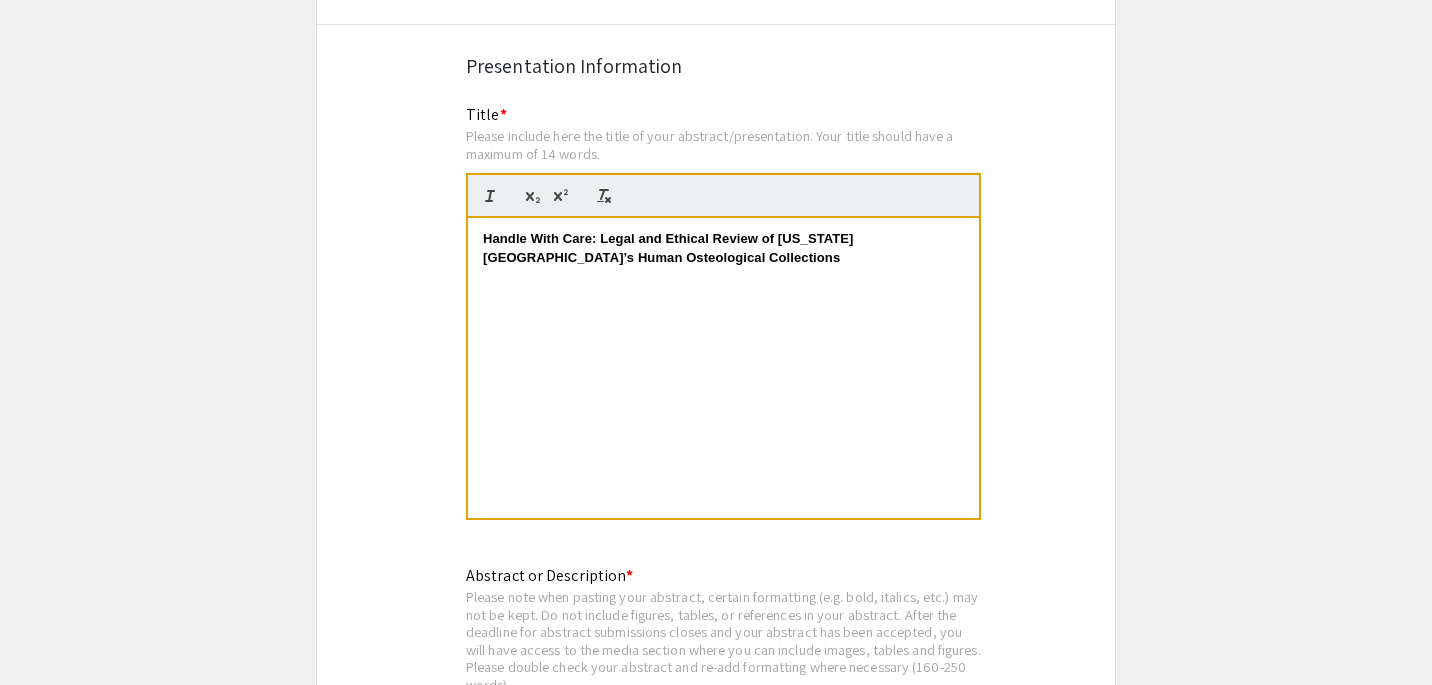scroll, scrollTop: 0, scrollLeft: 0, axis: both 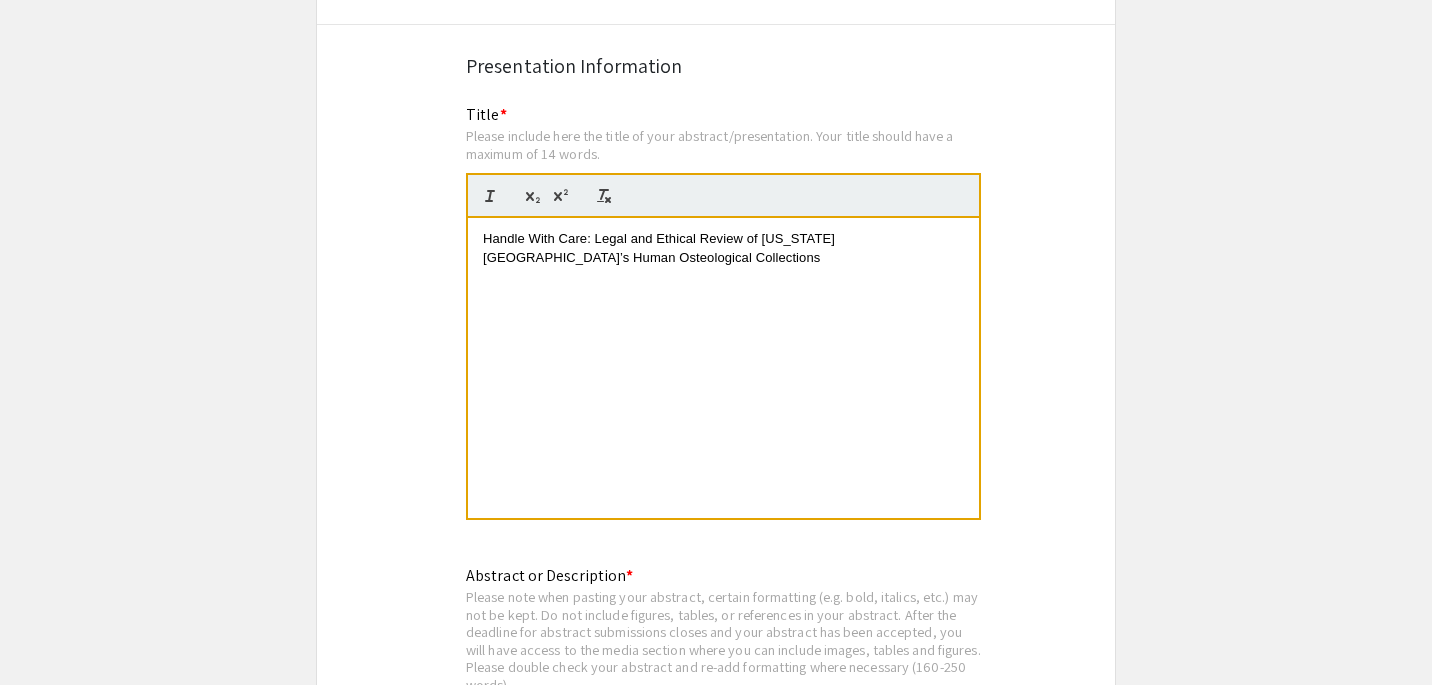 click on "Handle With Care: Legal and Ethical Review of [US_STATE][GEOGRAPHIC_DATA]’s Human Osteological Collections" at bounding box center [723, 248] 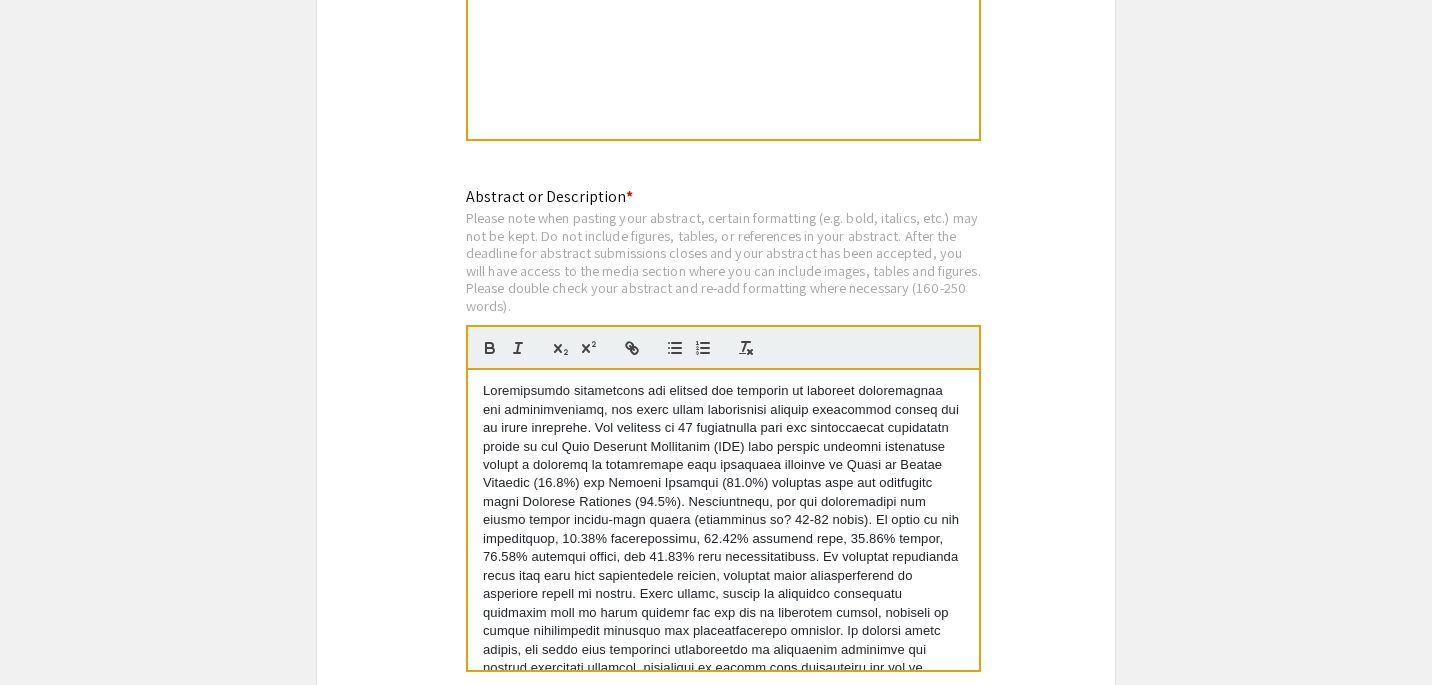 scroll, scrollTop: 3067, scrollLeft: 0, axis: vertical 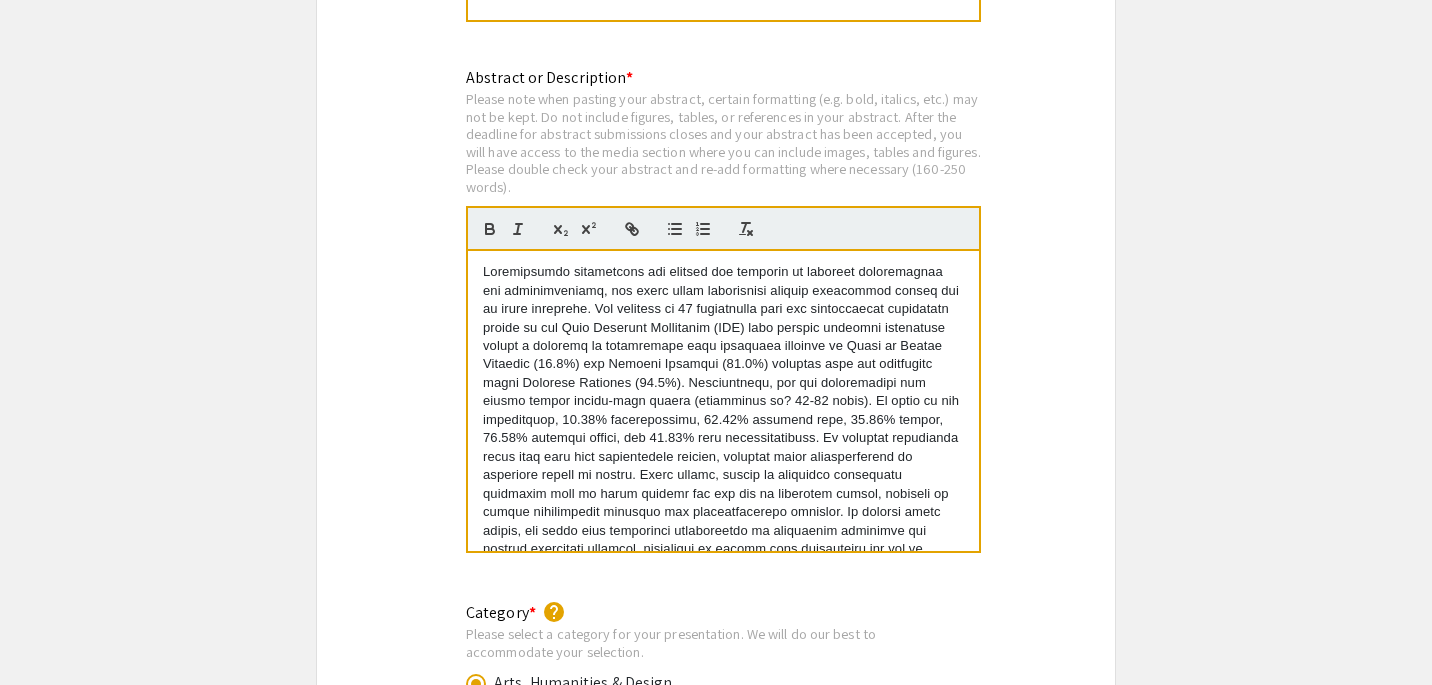 drag, startPoint x: 911, startPoint y: 550, endPoint x: 451, endPoint y: 206, distance: 574.4006 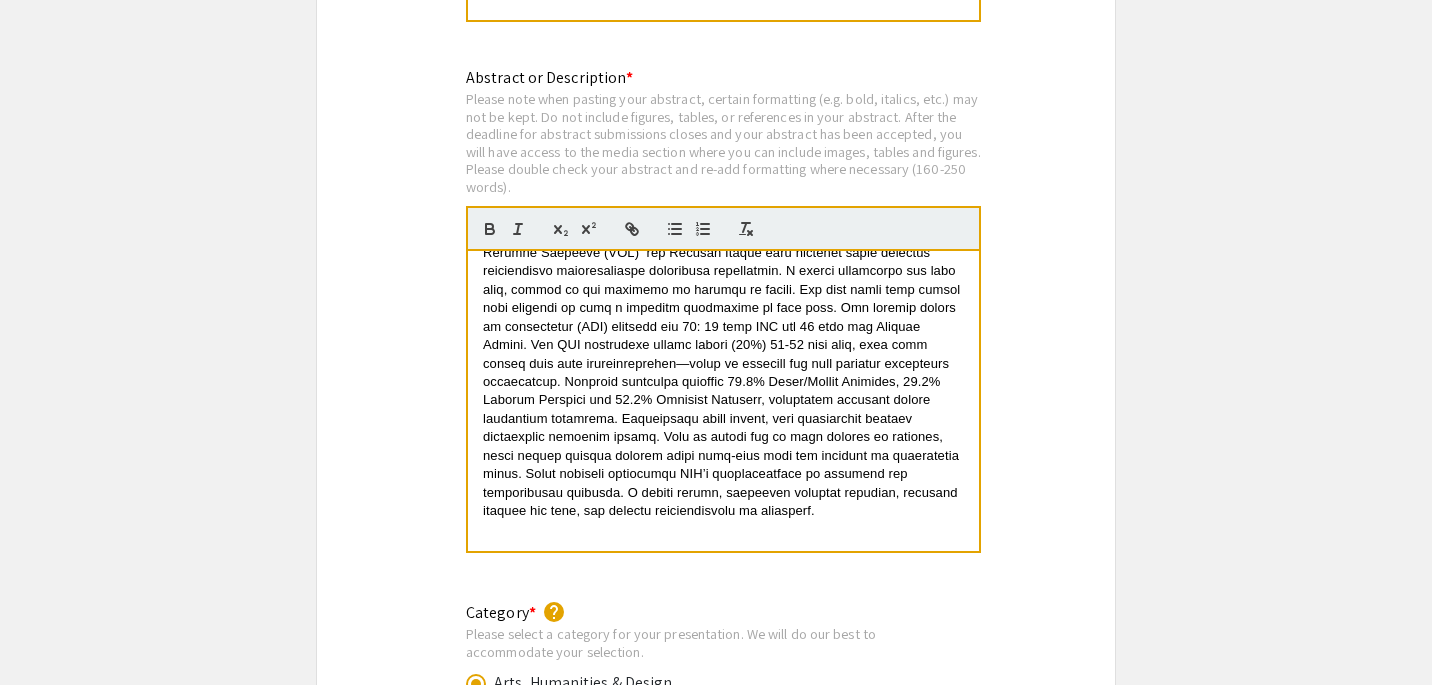 scroll, scrollTop: 134, scrollLeft: 0, axis: vertical 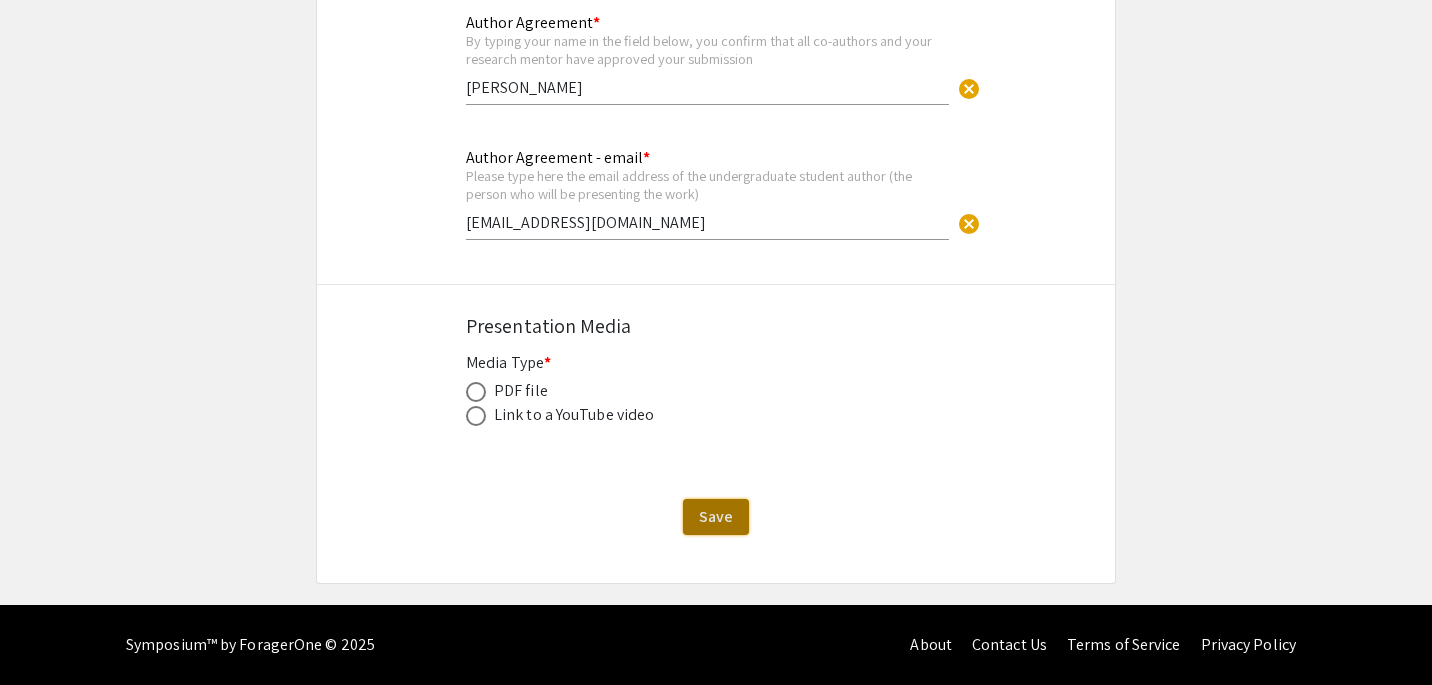 click on "Save" 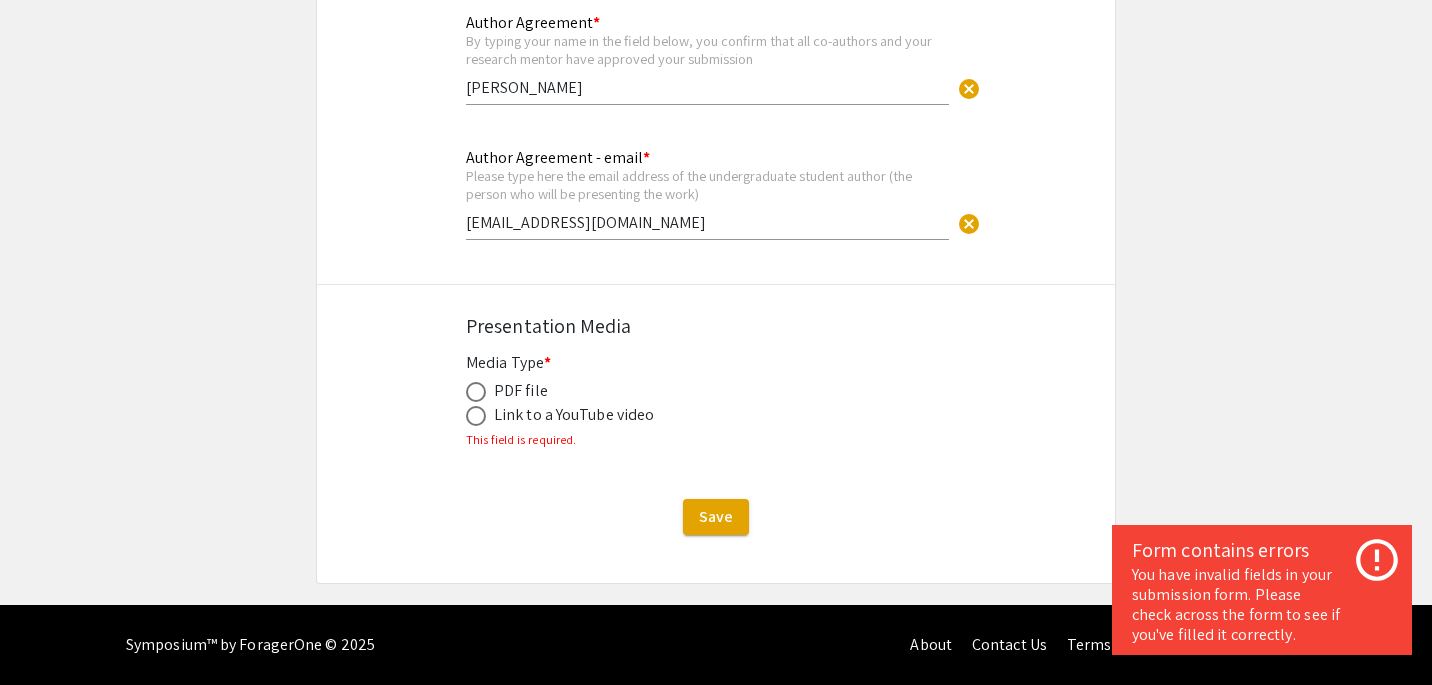 click on "PDF file" 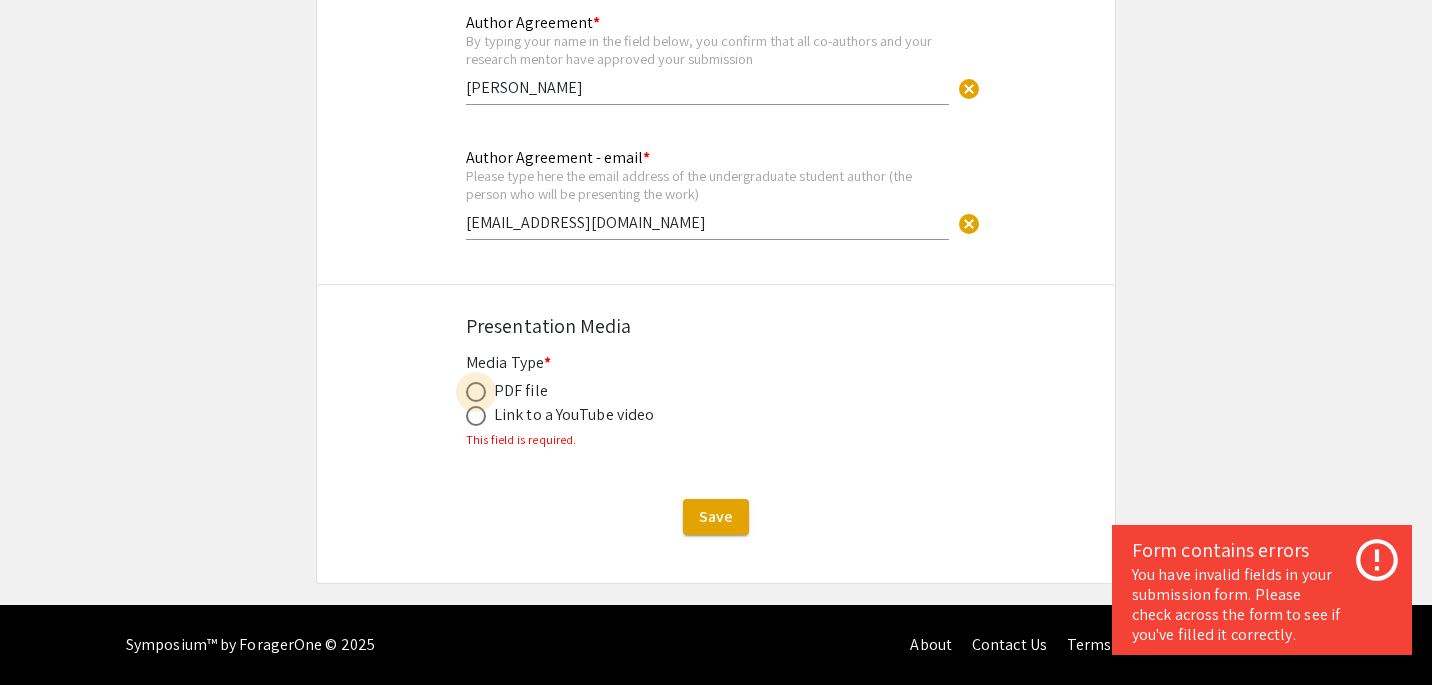 click at bounding box center (476, 392) 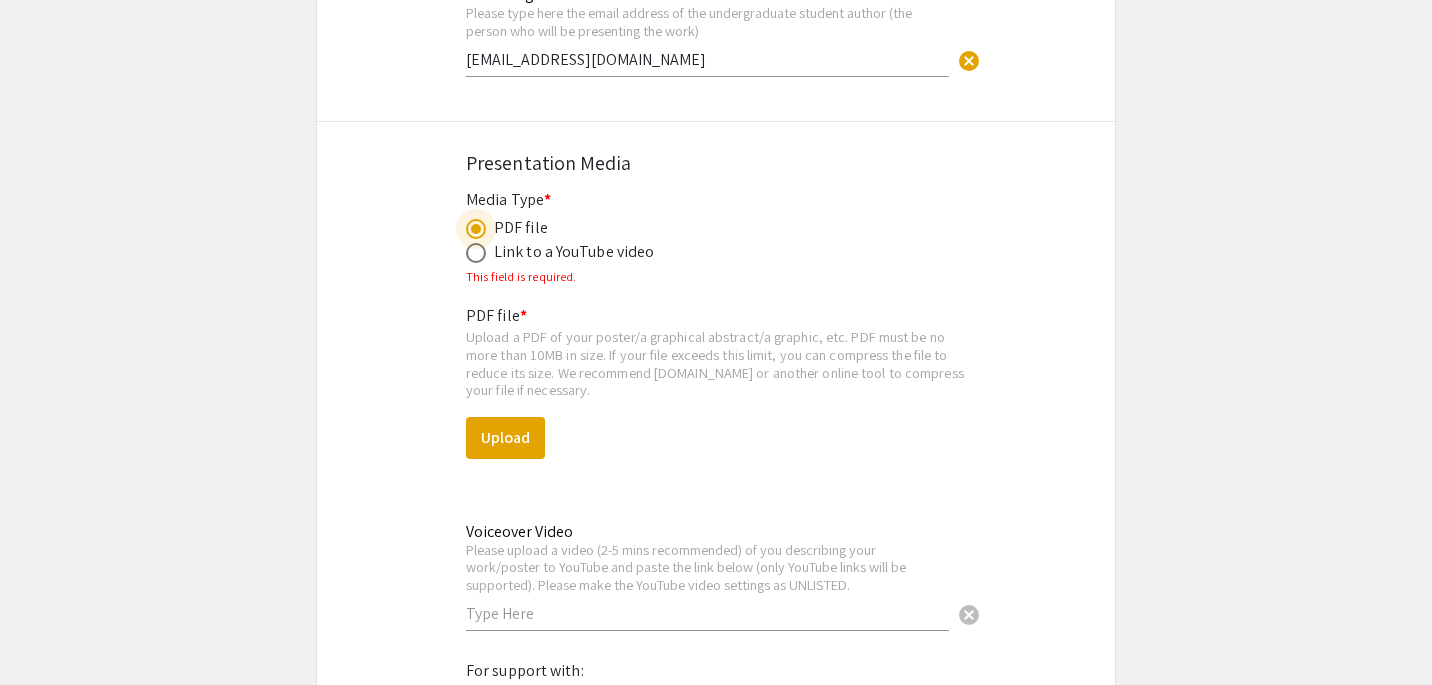scroll, scrollTop: 5658, scrollLeft: 0, axis: vertical 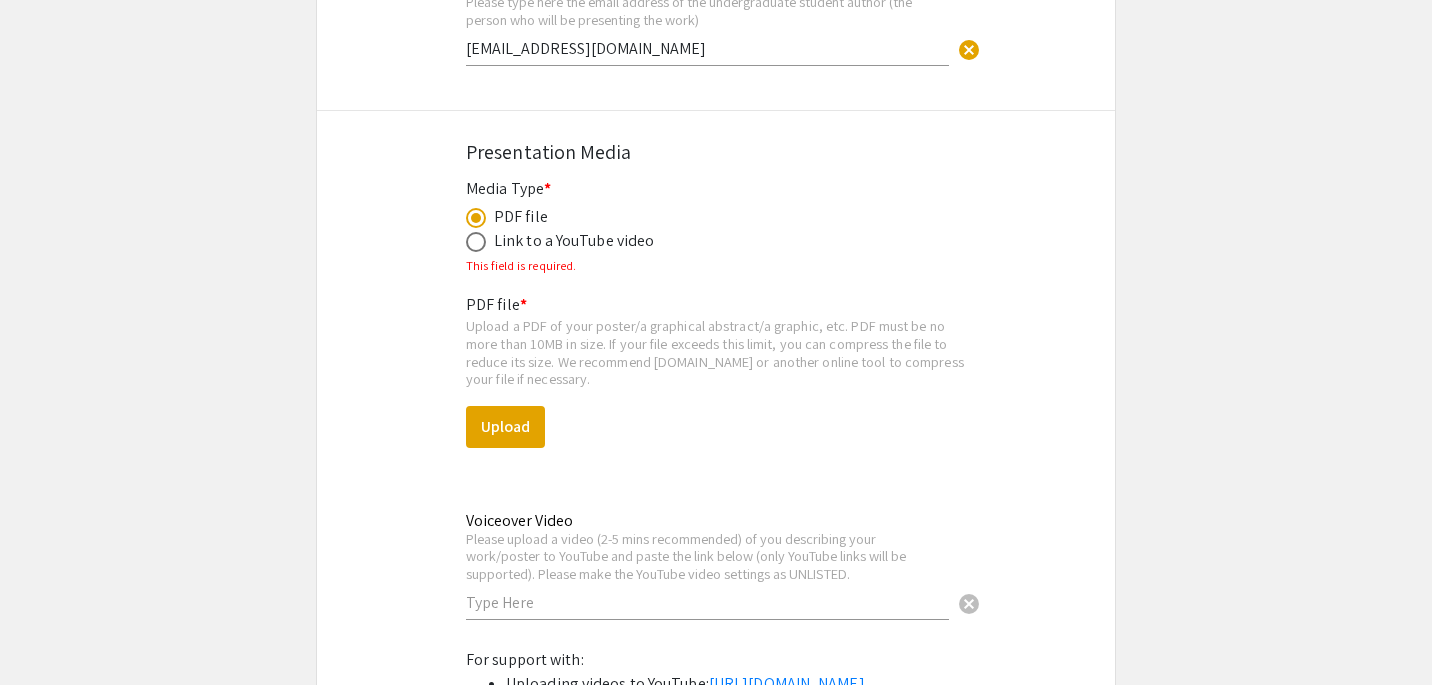 drag, startPoint x: 519, startPoint y: 340, endPoint x: 591, endPoint y: 405, distance: 97 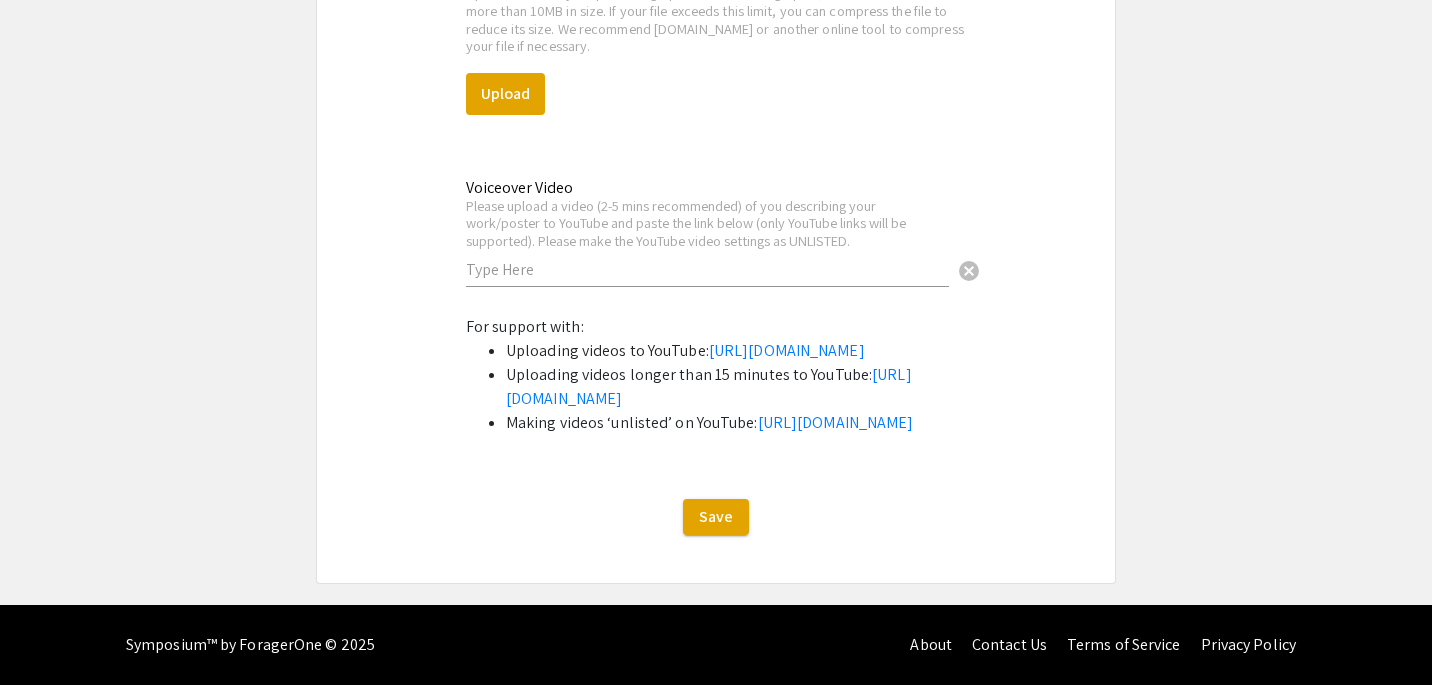 scroll, scrollTop: 6124, scrollLeft: 0, axis: vertical 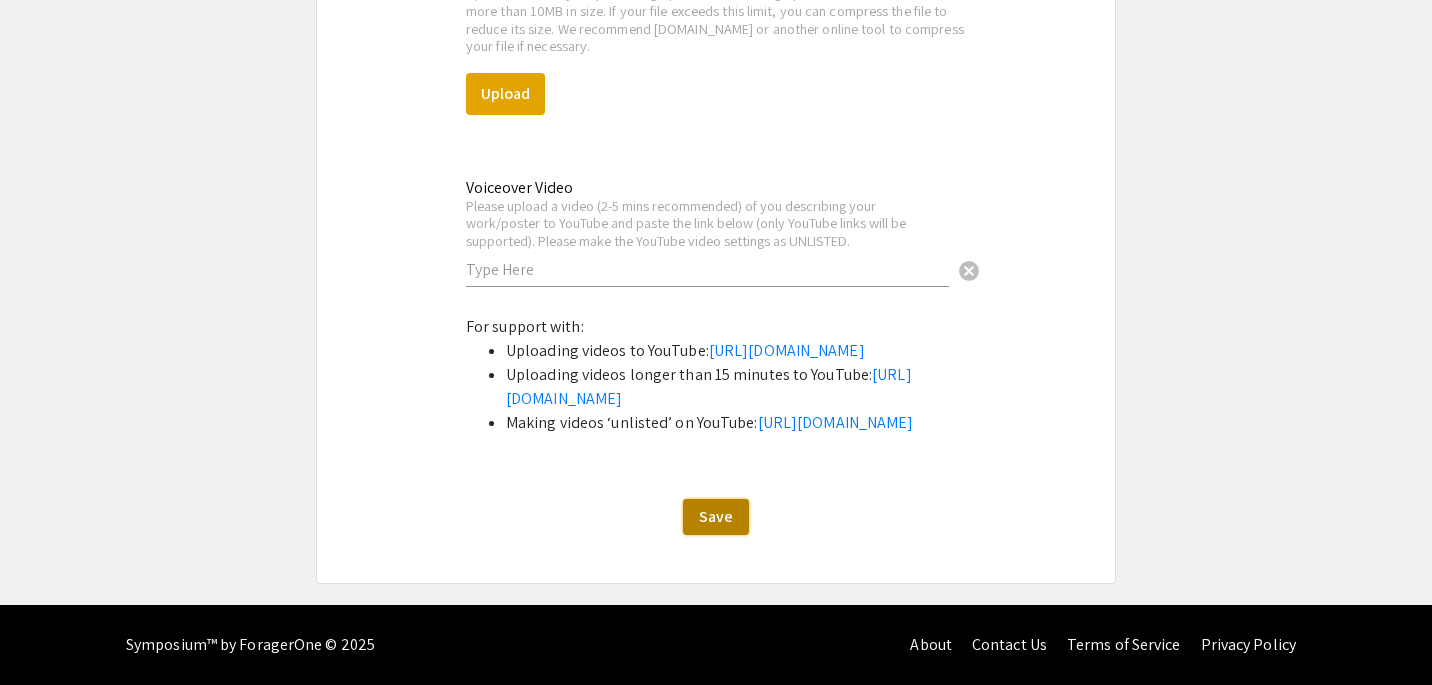 click on "Save" 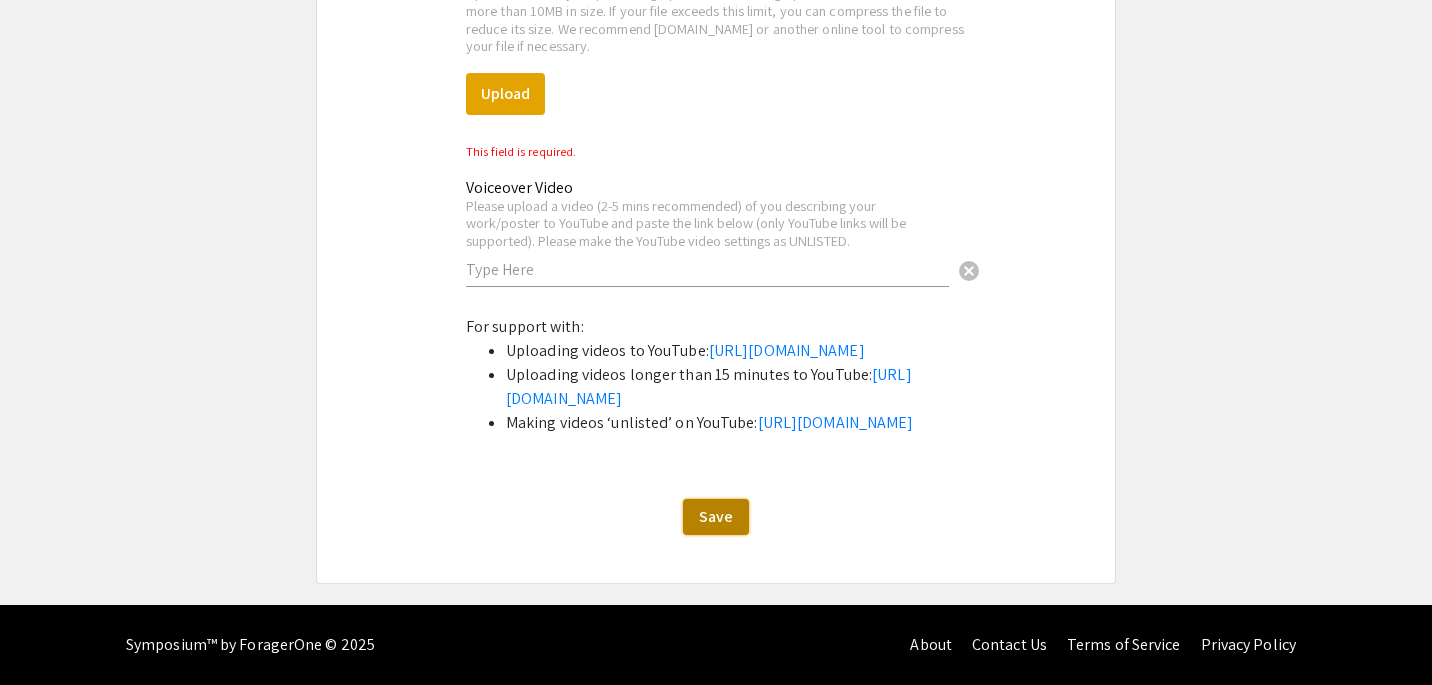 scroll, scrollTop: 6124, scrollLeft: 0, axis: vertical 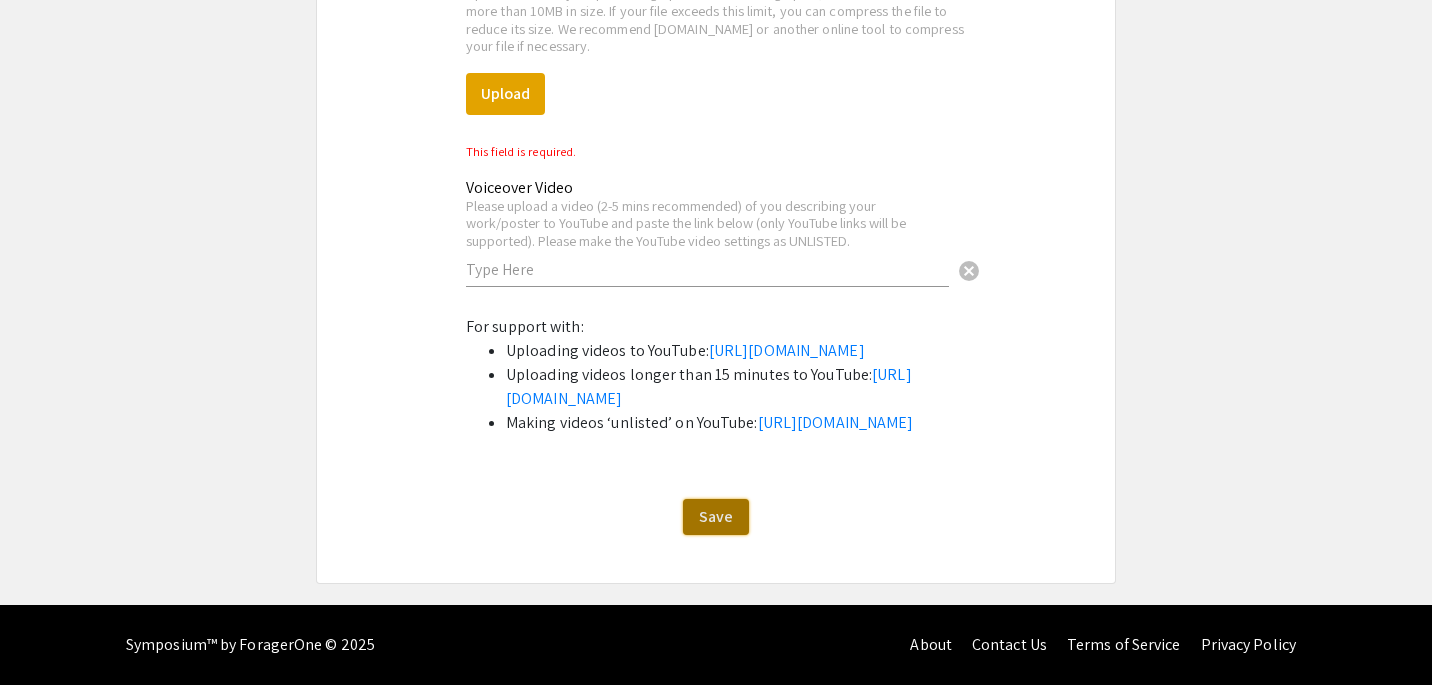 click on "Save" 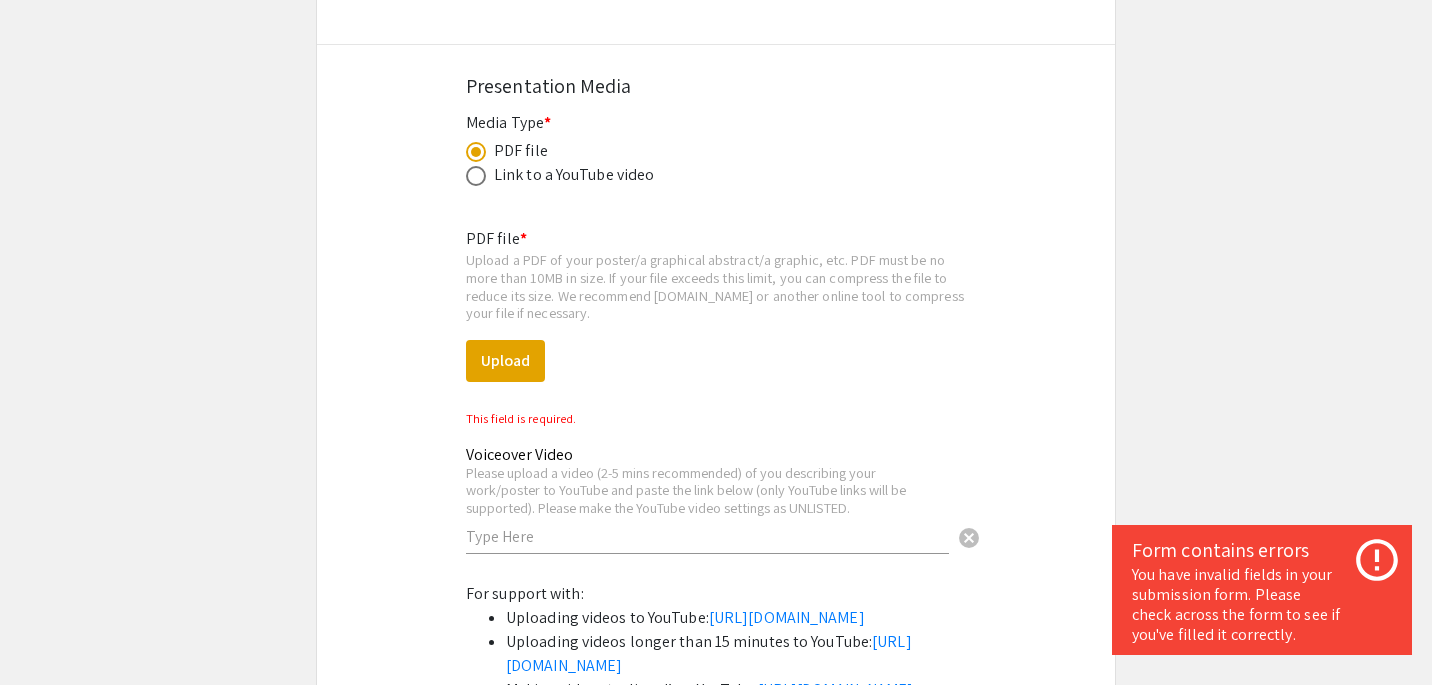 scroll, scrollTop: 5720, scrollLeft: 0, axis: vertical 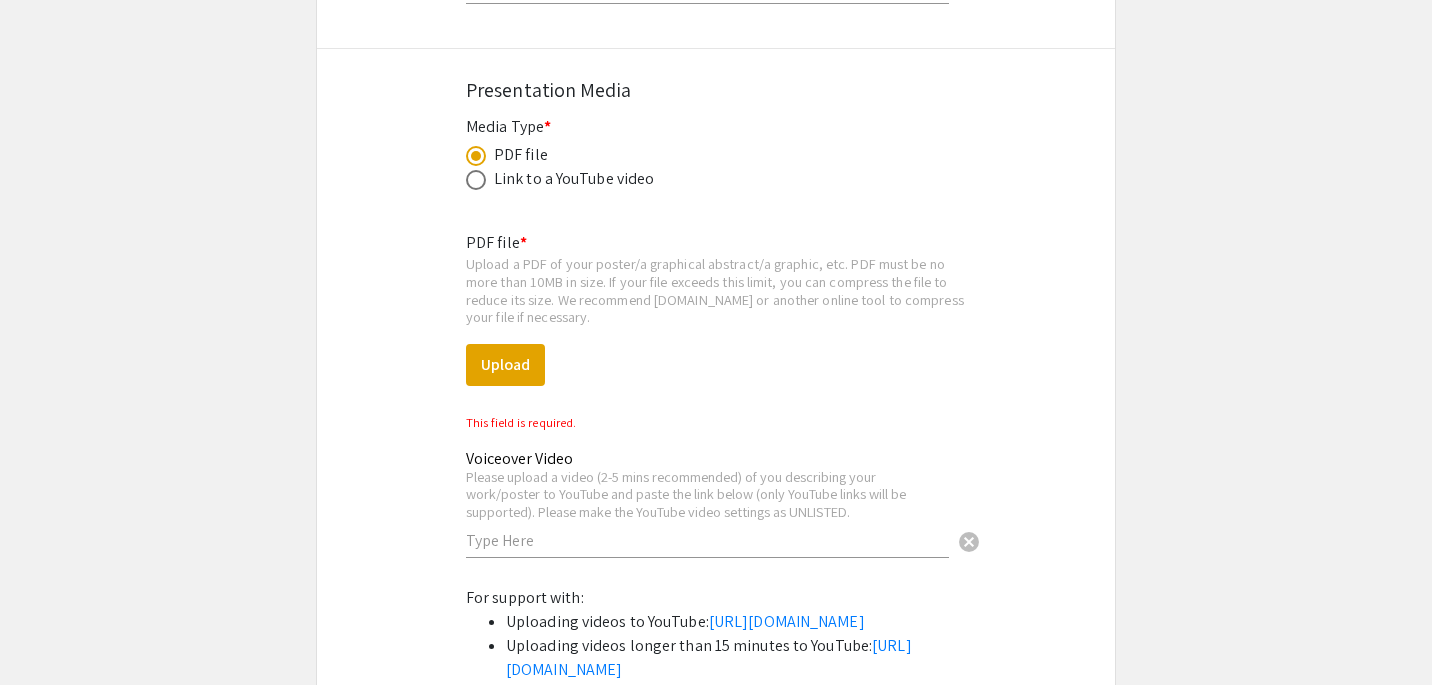 click at bounding box center [476, 156] 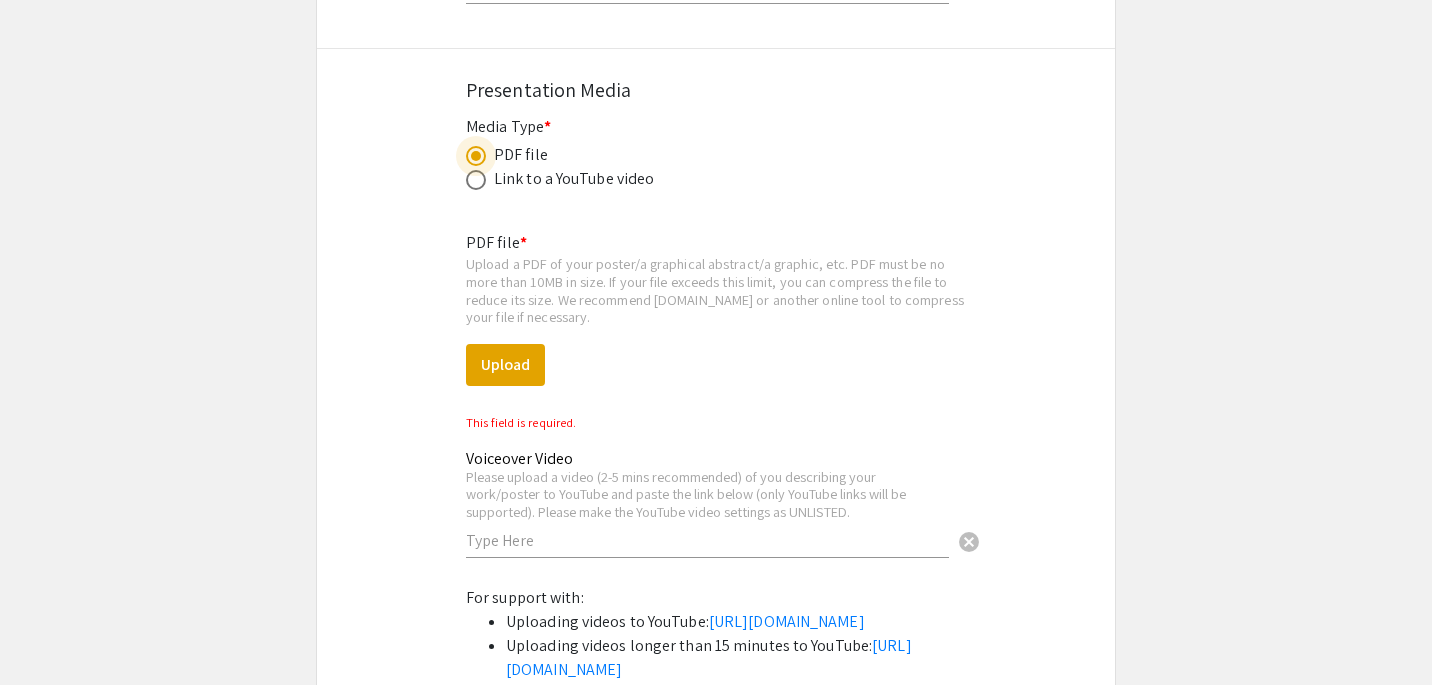 click on "Voiceover Video Please upload a video (2-5 mins recommended) of you describing your work/poster to YouTube and paste the link below (only YouTube links will be supported). Please make the YouTube video settings as UNLISTED. cancel" 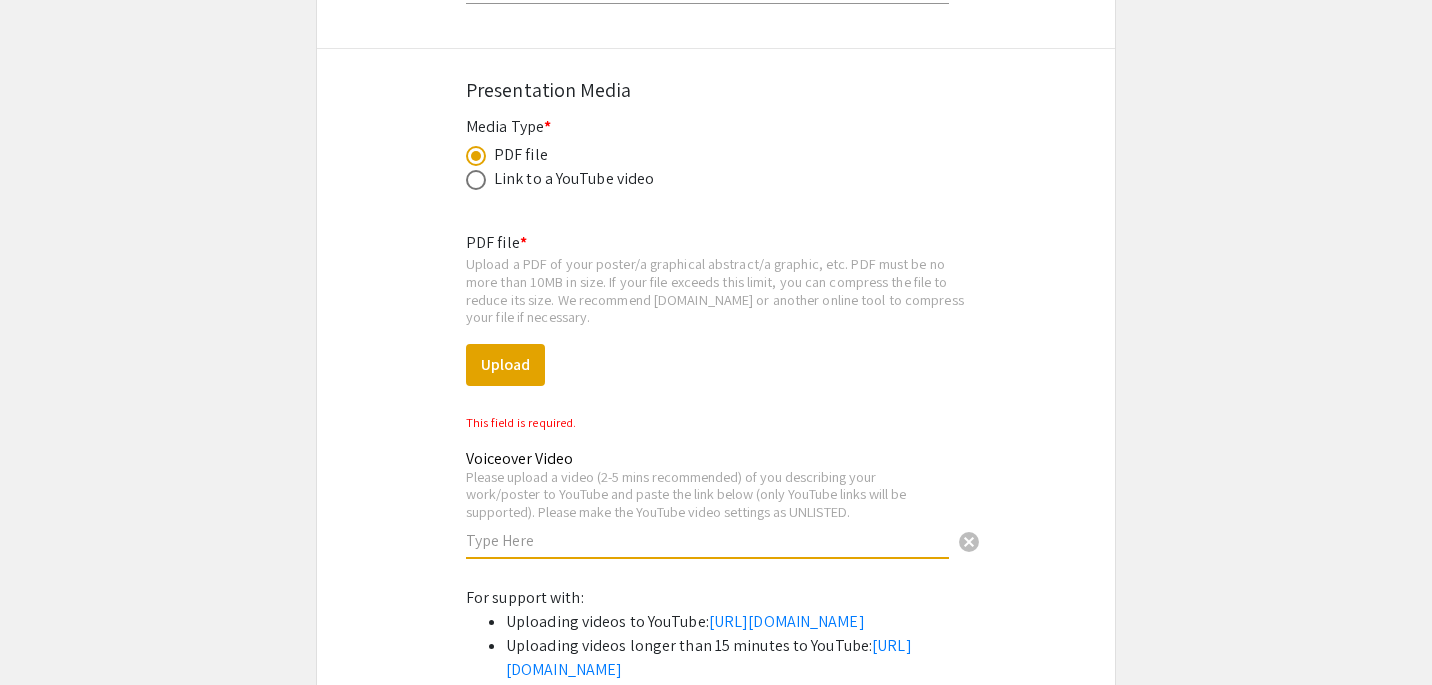 click on "Symposium Presentation Submission 18th Annual Summer Undergraduate Research Symposium!  Before you start filling out this form, review the instructions at  <[URL][DOMAIN_NAME]>.  Submit one form per presentation. In the “Presenters/Authors Information” section of this form, FIRST include the name, email, and information of the person who will be actually presenting the work. This is the person to whom all communication from the symposium organizers will be directed. As you add presenters/authors 2, 3, 4, and so on, subsequent blocks will show up for you to include the name and information of co-author(s) and mentor(s).   Presenters/Authors Information  First Name * [PERSON_NAME] cancel This field is required. Last Name * [PERSON_NAME] cancel This field is required. Email * Make sure the email is typed correctly as the organizers will use this email to contact the presenter. [EMAIL_ADDRESS][DOMAIN_NAME] cancel This field is required. Level/Classification *   Freshman   Sophomore   Junior" 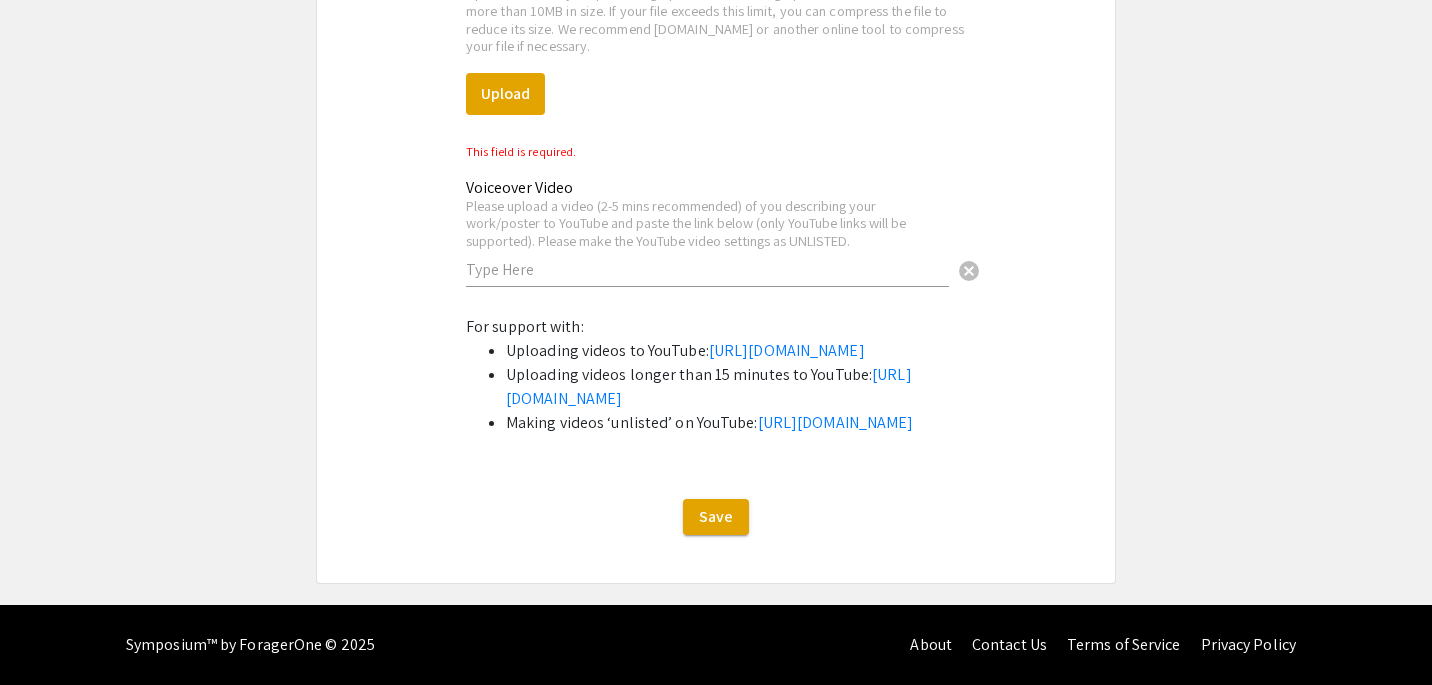 scroll, scrollTop: 6124, scrollLeft: 0, axis: vertical 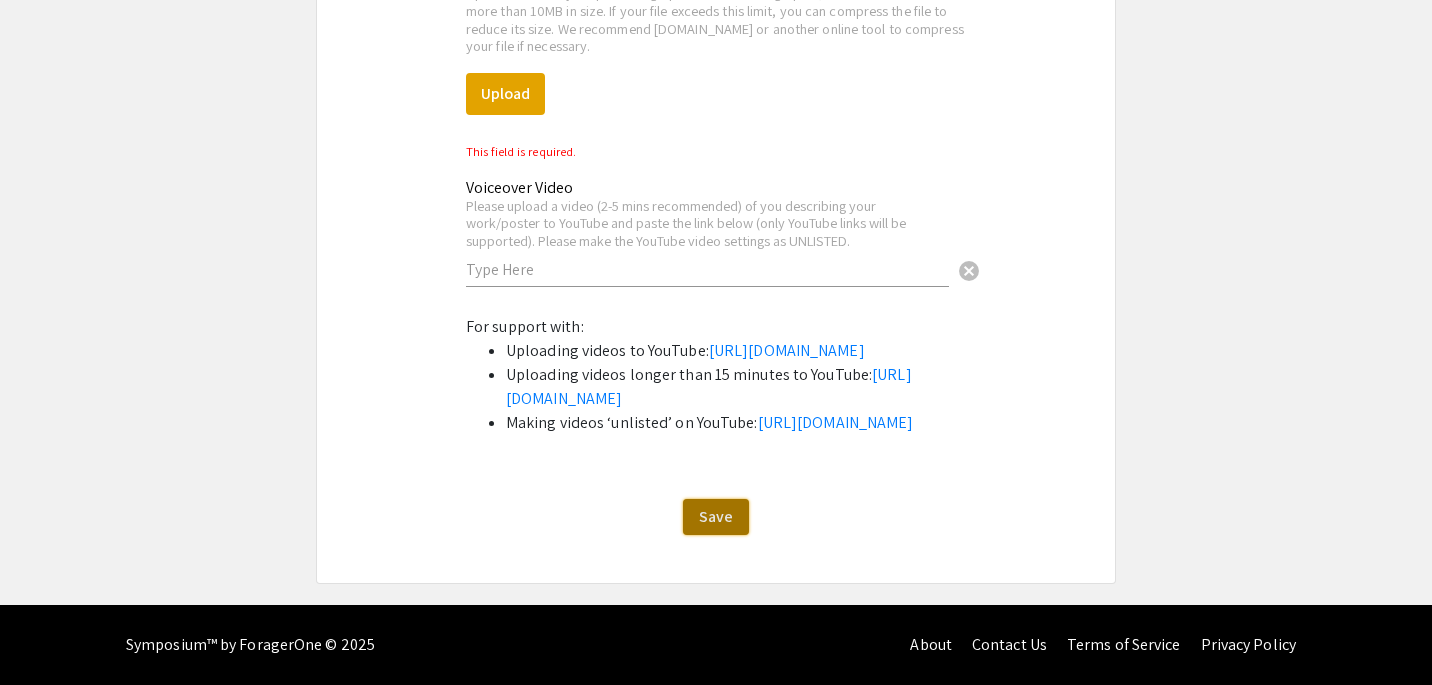 click on "Save" 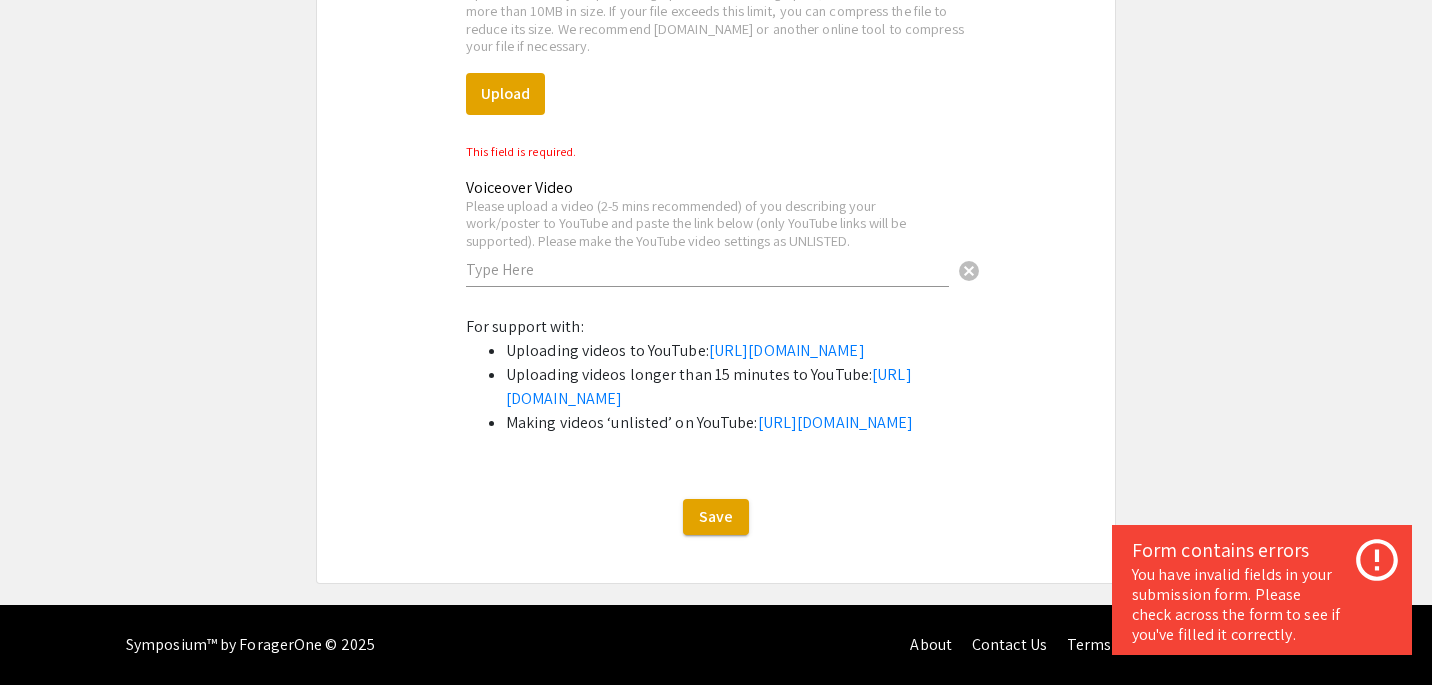 click 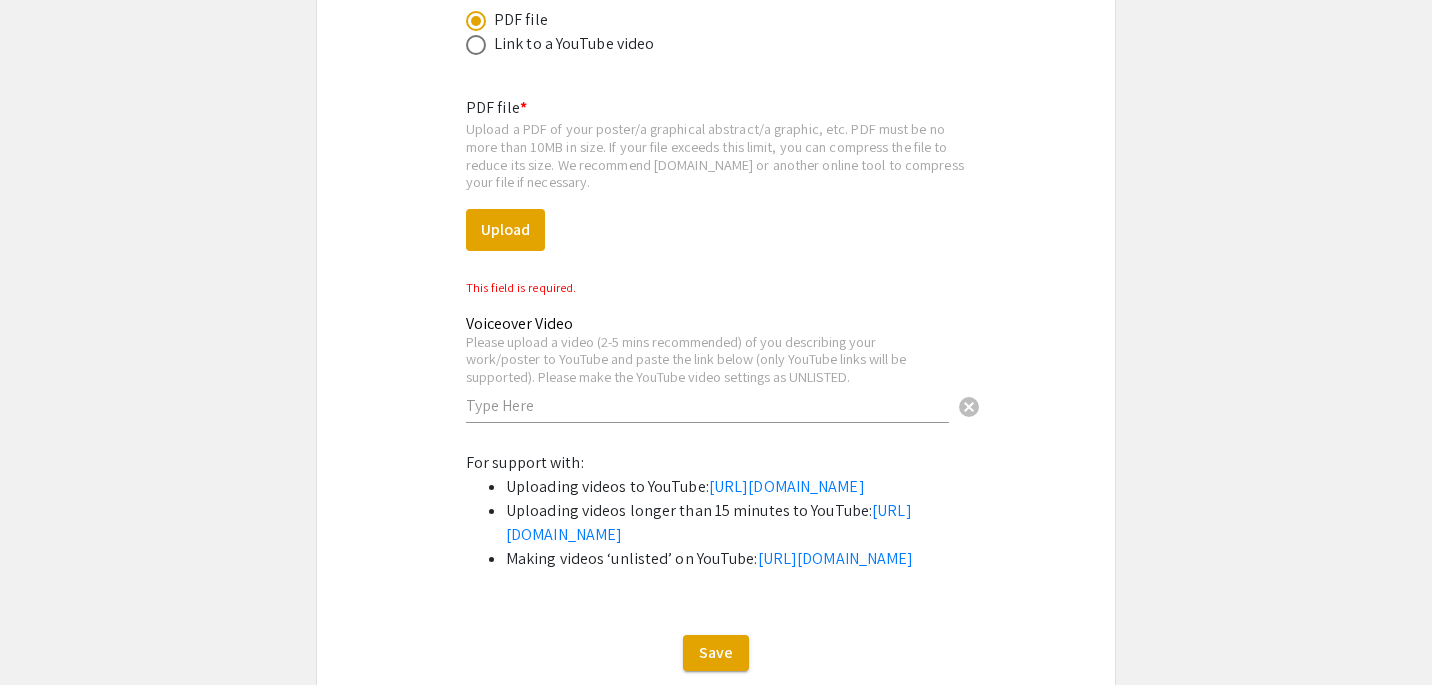 scroll, scrollTop: 6124, scrollLeft: 0, axis: vertical 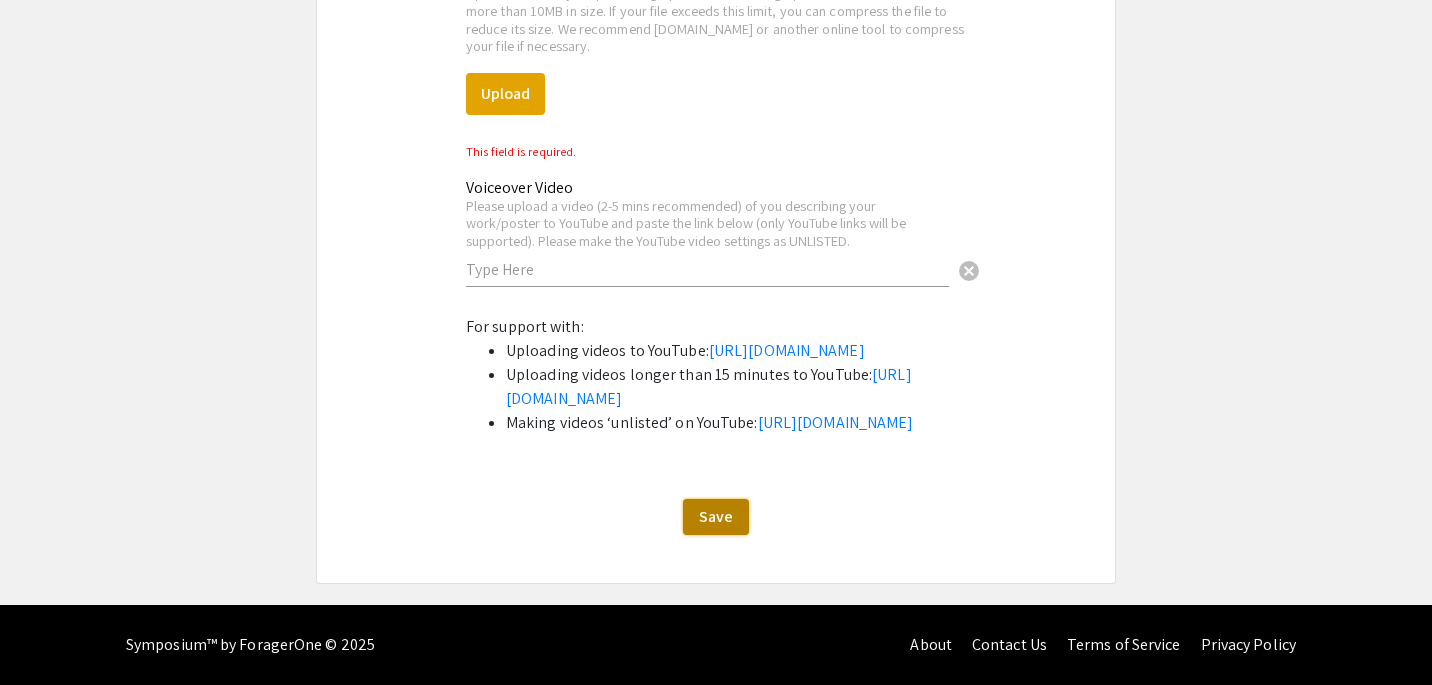 click on "Save" 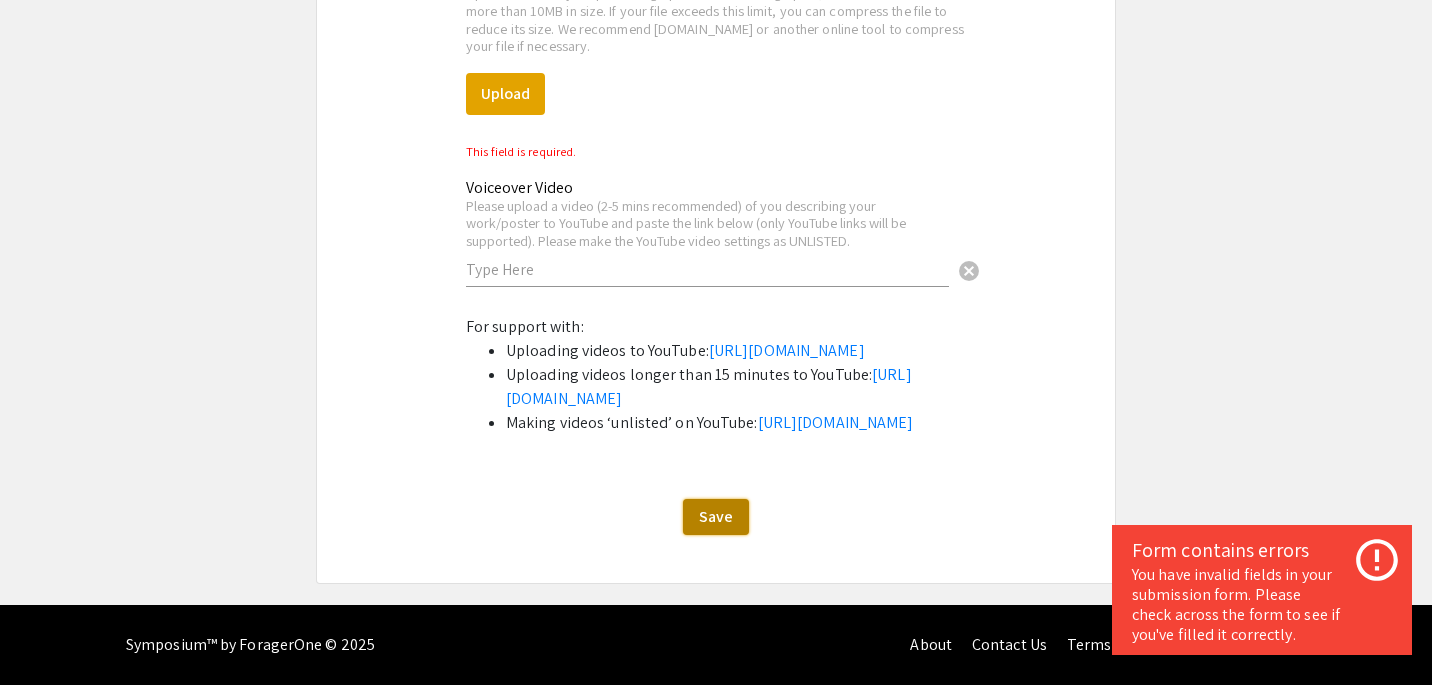 type 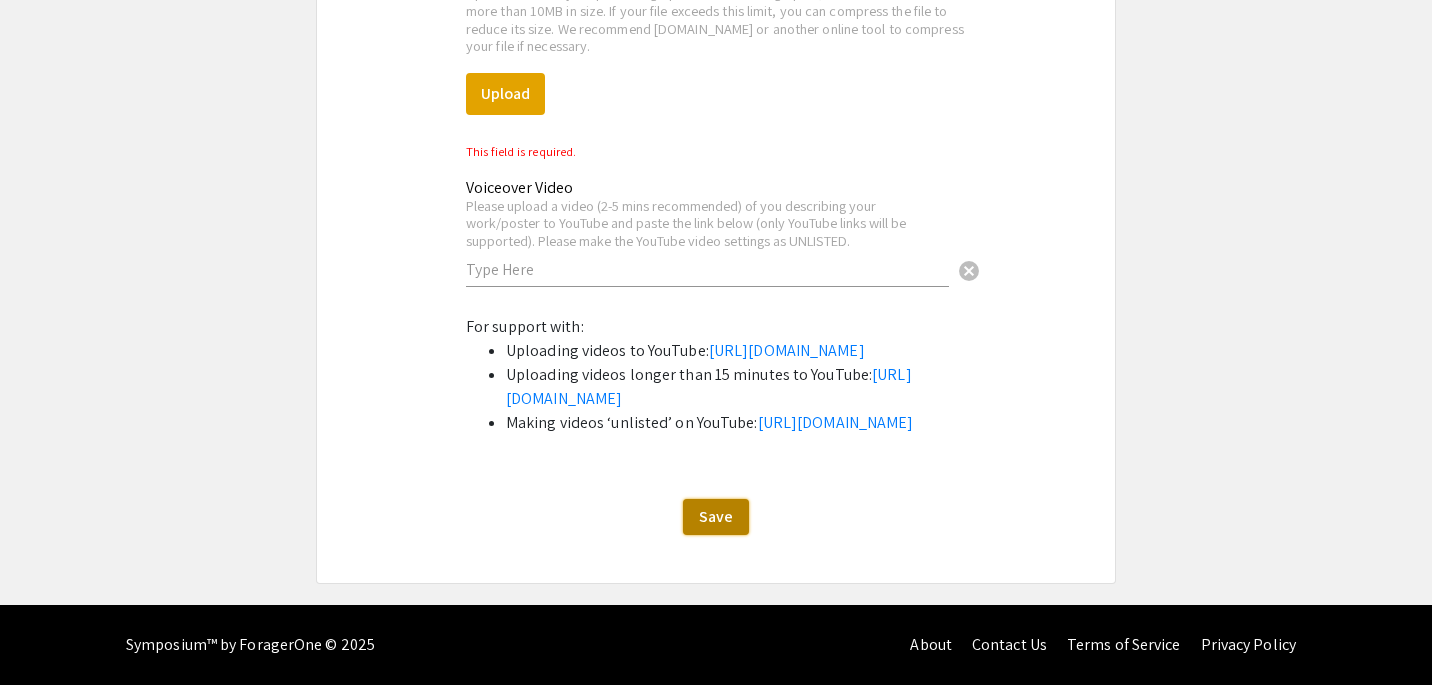 click on "Save" 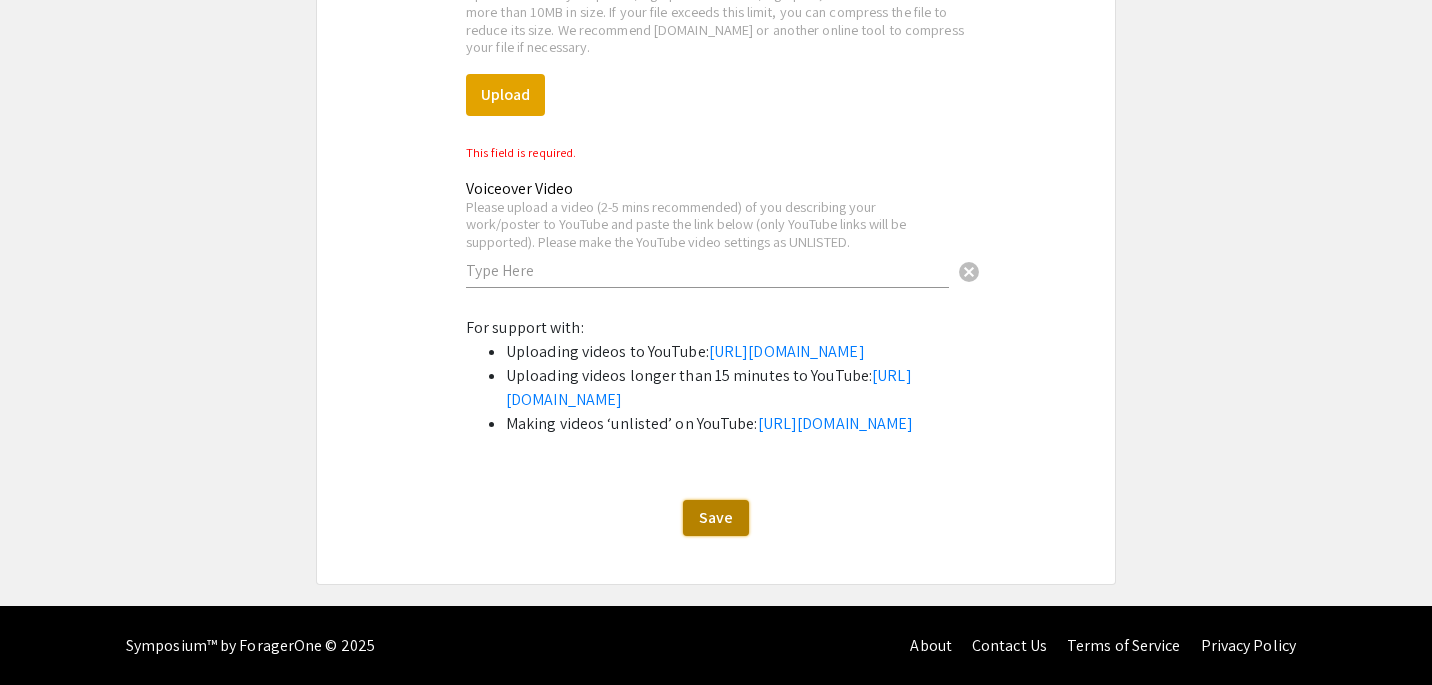 scroll, scrollTop: 6124, scrollLeft: 0, axis: vertical 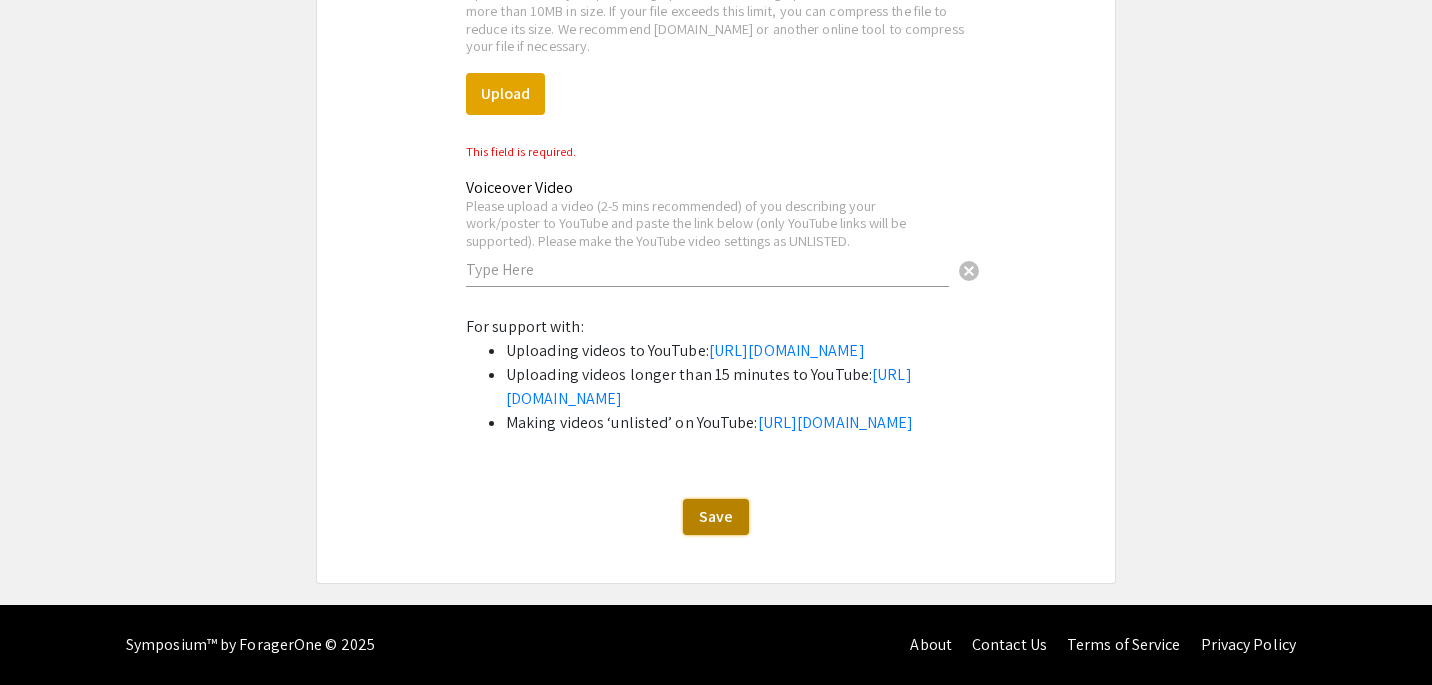 click on "Save" 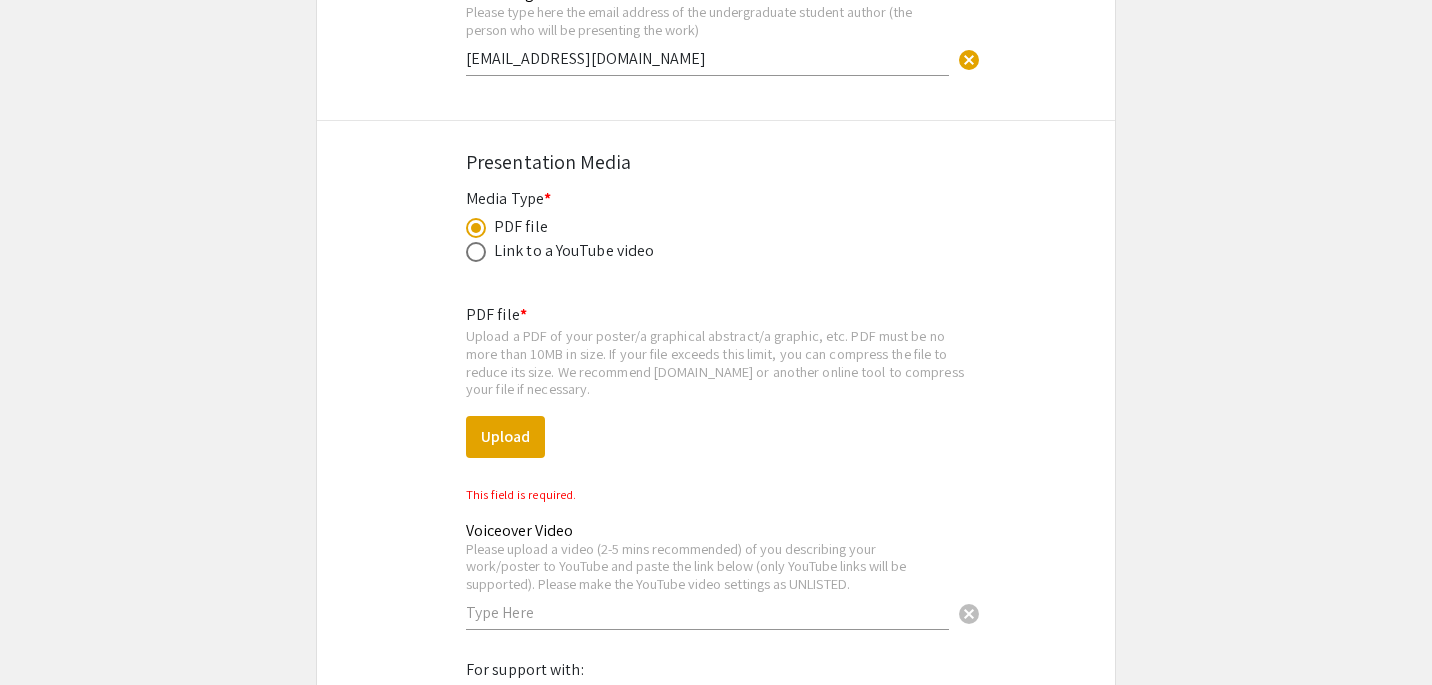 scroll, scrollTop: 5662, scrollLeft: 0, axis: vertical 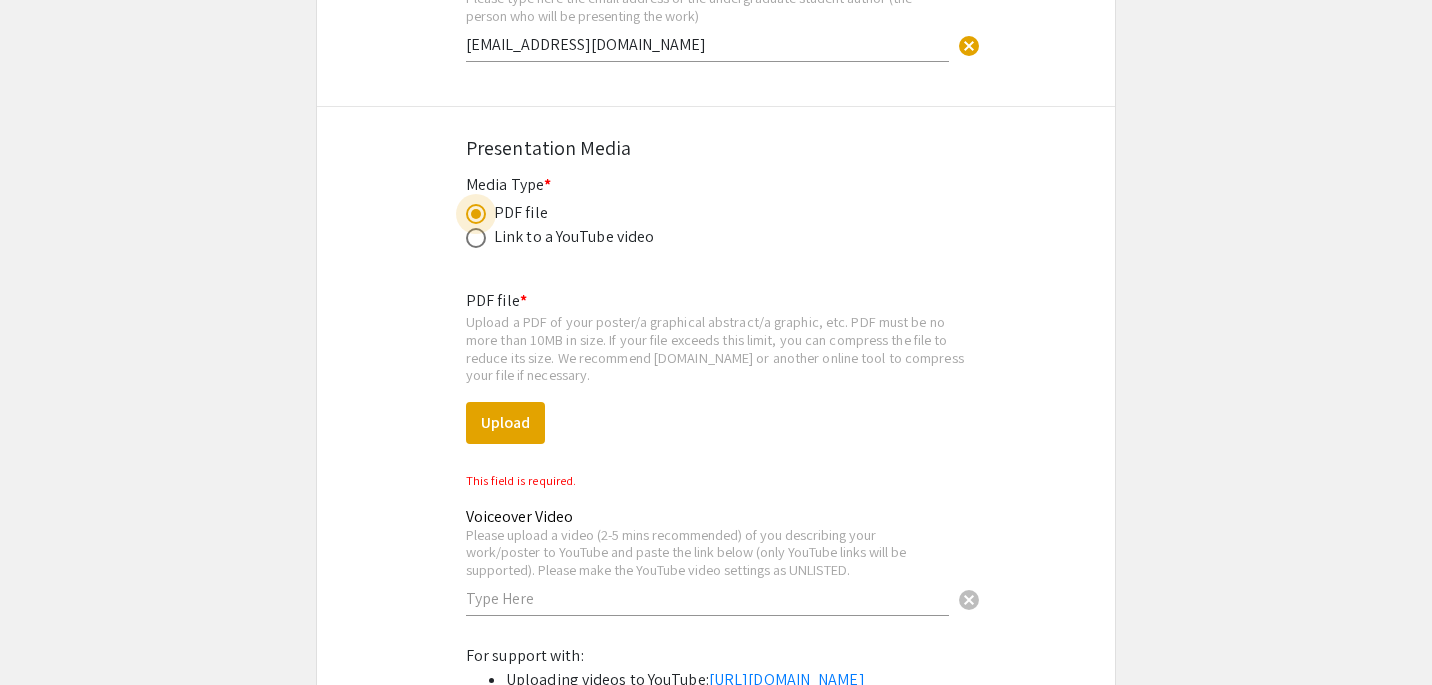 click at bounding box center [476, 214] 